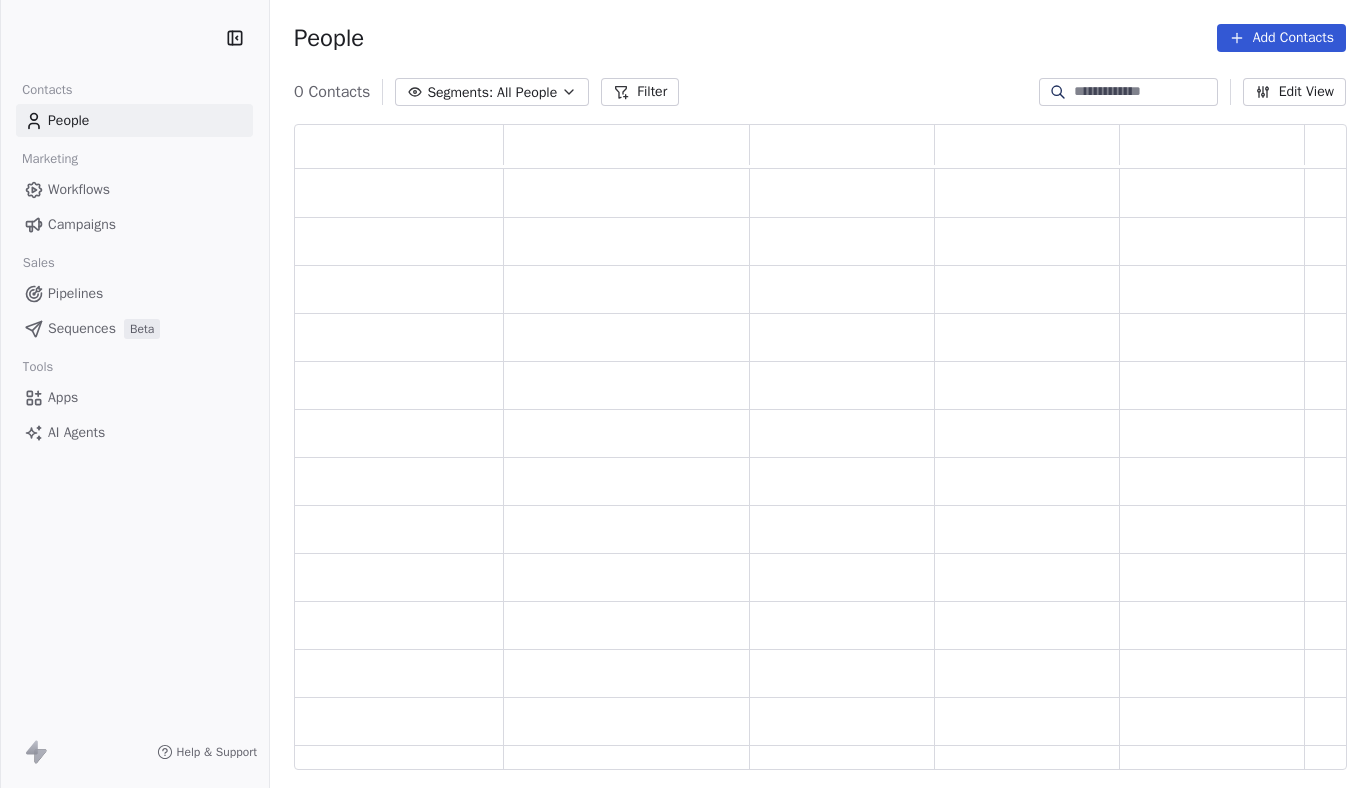 scroll, scrollTop: 0, scrollLeft: 0, axis: both 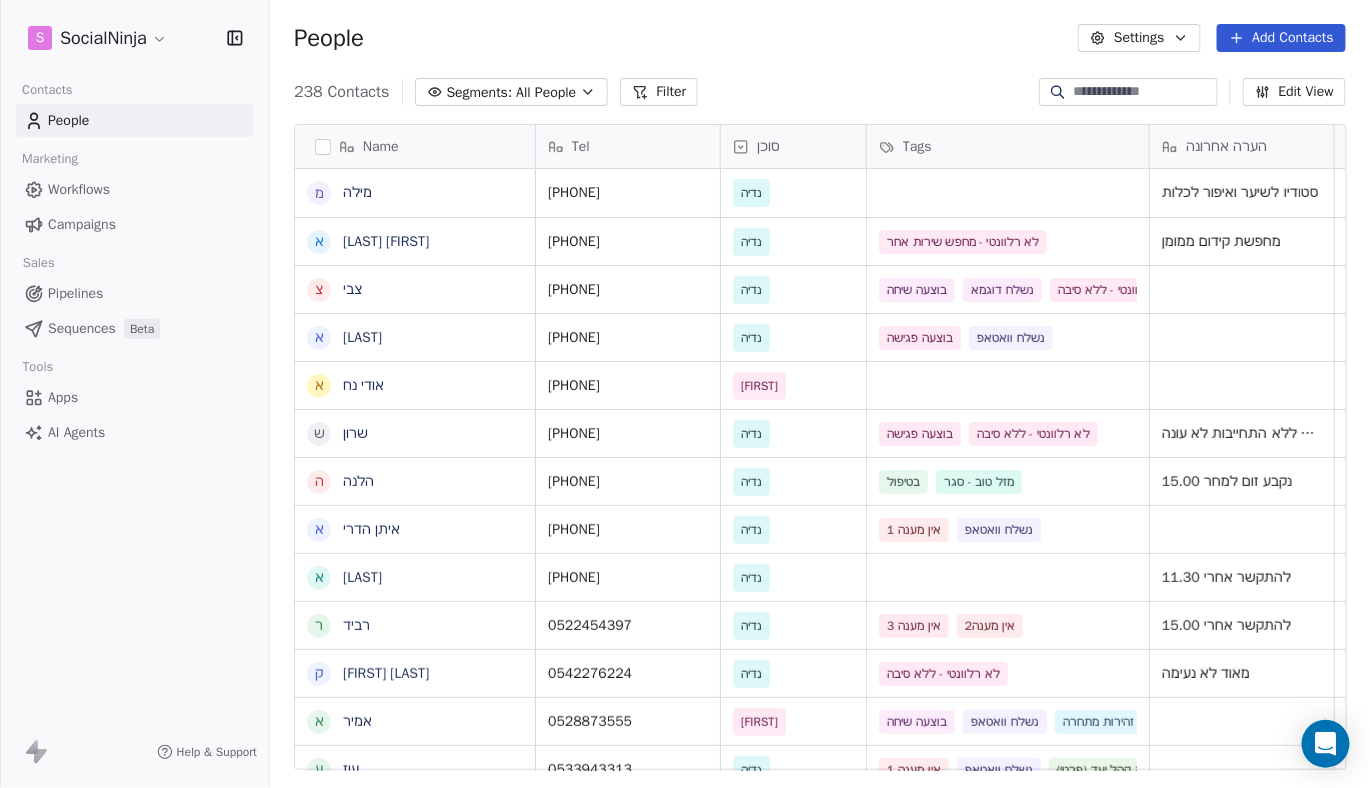 click on "S SocialNinja Contacts People Marketing Workflows Campaigns Sales Pipelines Sequences Beta Tools Apps AI Agents Help & Support People Settings Add Contacts 238 Contacts Segments: All People Filter Edit View Tag Add to Sequence Export Name מ מילה א ארזה פרוכטר צ צבי א אלירן א אודי נח ש שרון ה הלנה א איתן הדרי א אייל ר רביד ק קוראל אנגלשטיין א אמיר ע עוז מ מזל כהן מ מורן ג גבי ז זהר א אלמוג מועלם ל לאה ח חוי פוזנר א אורלי ברי ק קובי יהושע א אמיר דנצינגר י יניב צנחני ל ליאת ו ויקי דור א אמיר ש שלי י יהודה מורג ל ליאורה ח חגיא ה הדס י יעקב Tel סוכן Tags הערה אחרונה שם חברה Email Last Activity Date AST Created Date AST [PHONE] נדיה סטודיו לשיער ואיפור לכלות [MONTH] [DAY], [YEAR] [HOUR]:[MINUTE] [AM/PM] [PHONE] נדיה מחפשת קידום ממומן [PHONE]" at bounding box center [685, 394] 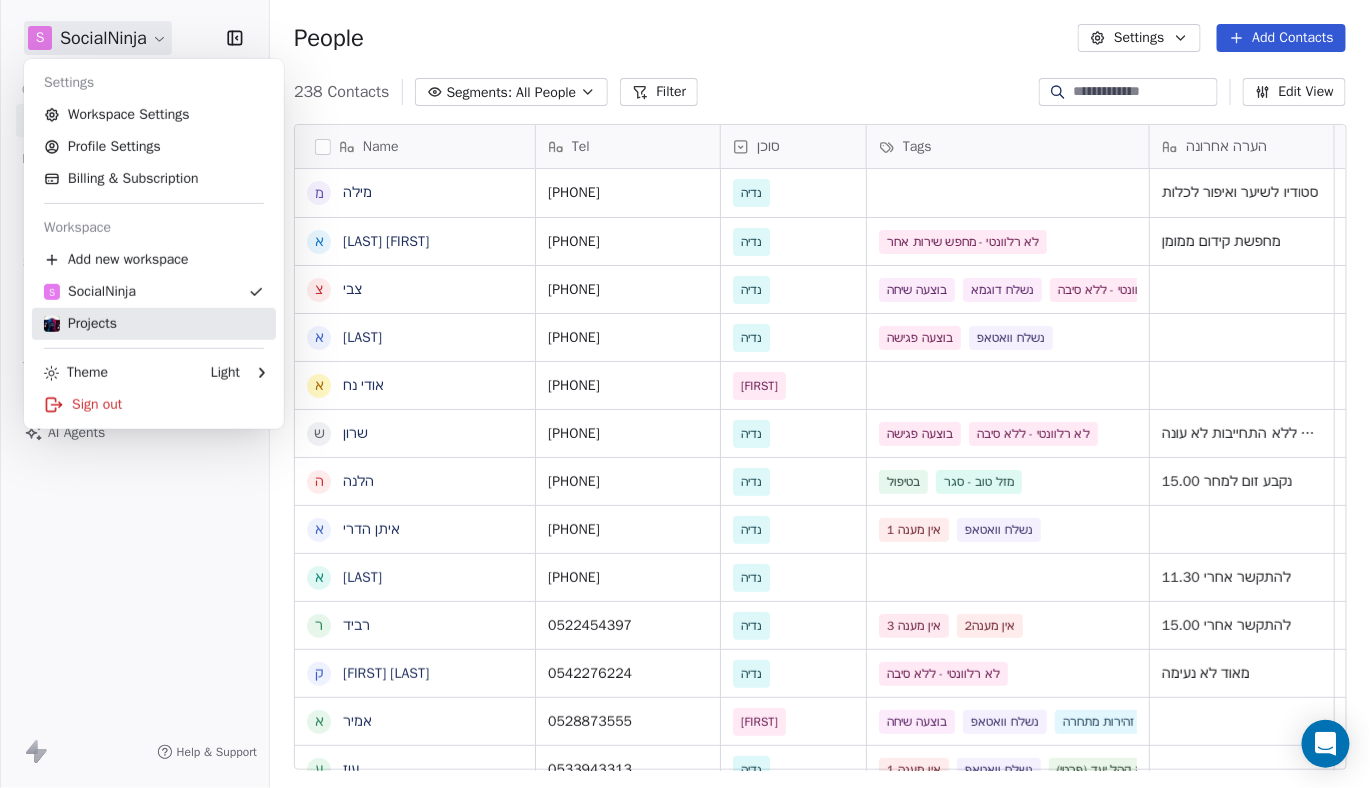 click on "Projects" at bounding box center [154, 324] 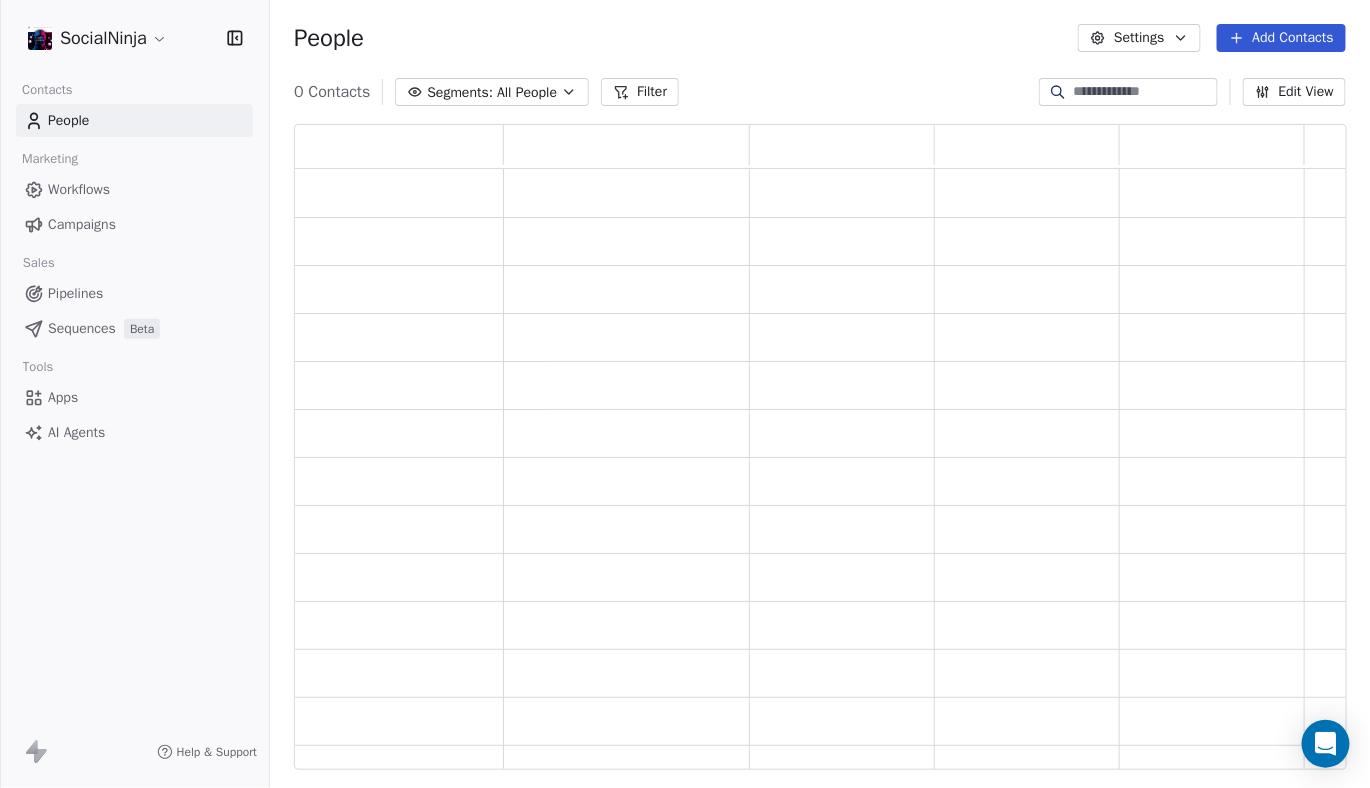 scroll, scrollTop: 15, scrollLeft: 15, axis: both 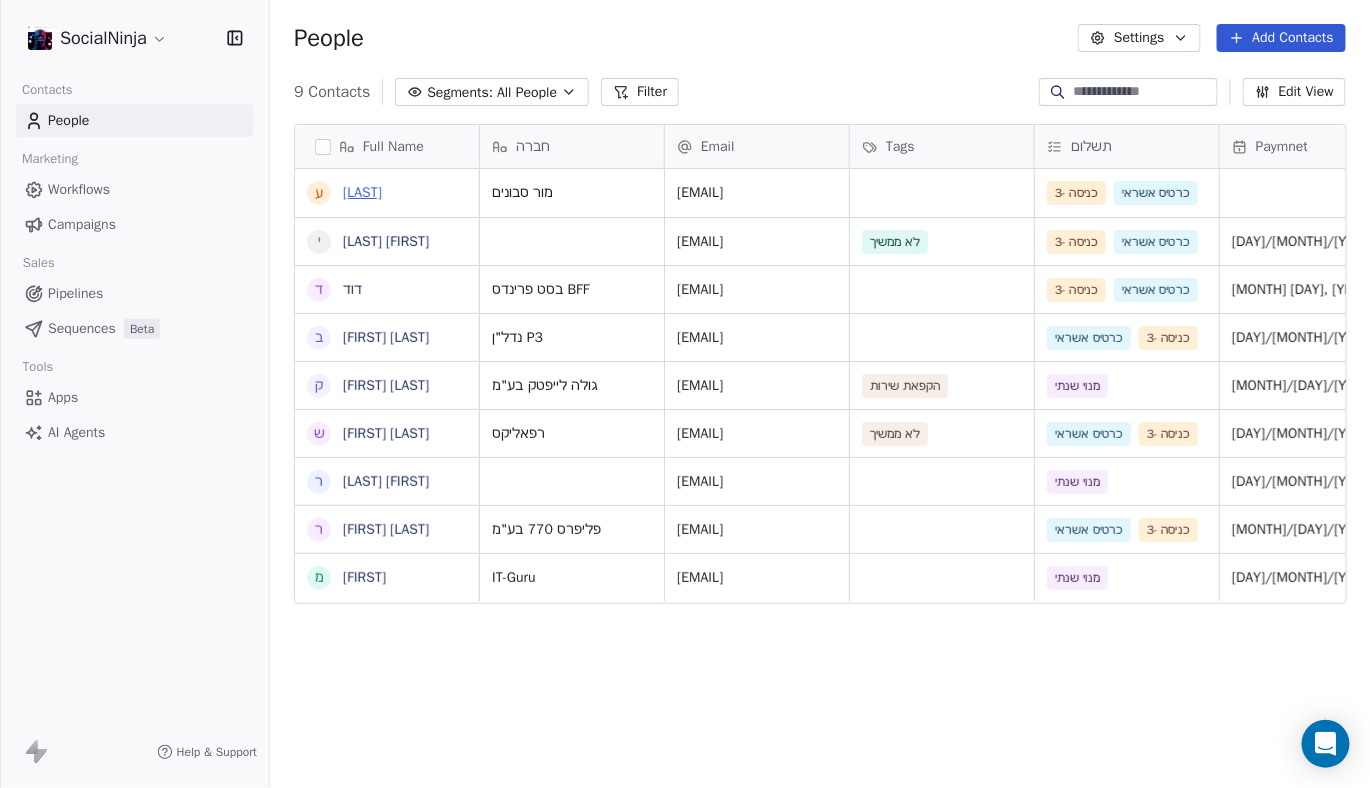 click on "[LAST]" at bounding box center (362, 192) 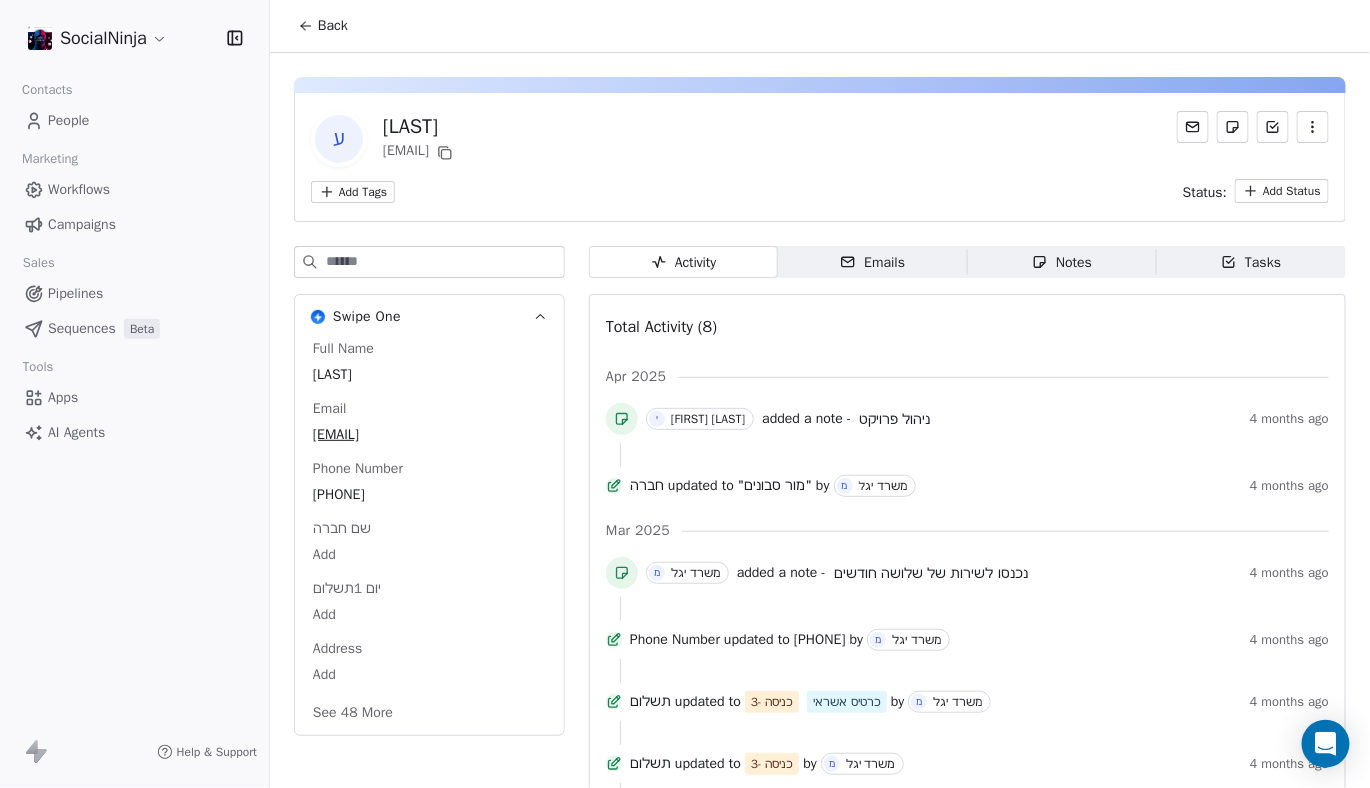 scroll, scrollTop: 40, scrollLeft: 0, axis: vertical 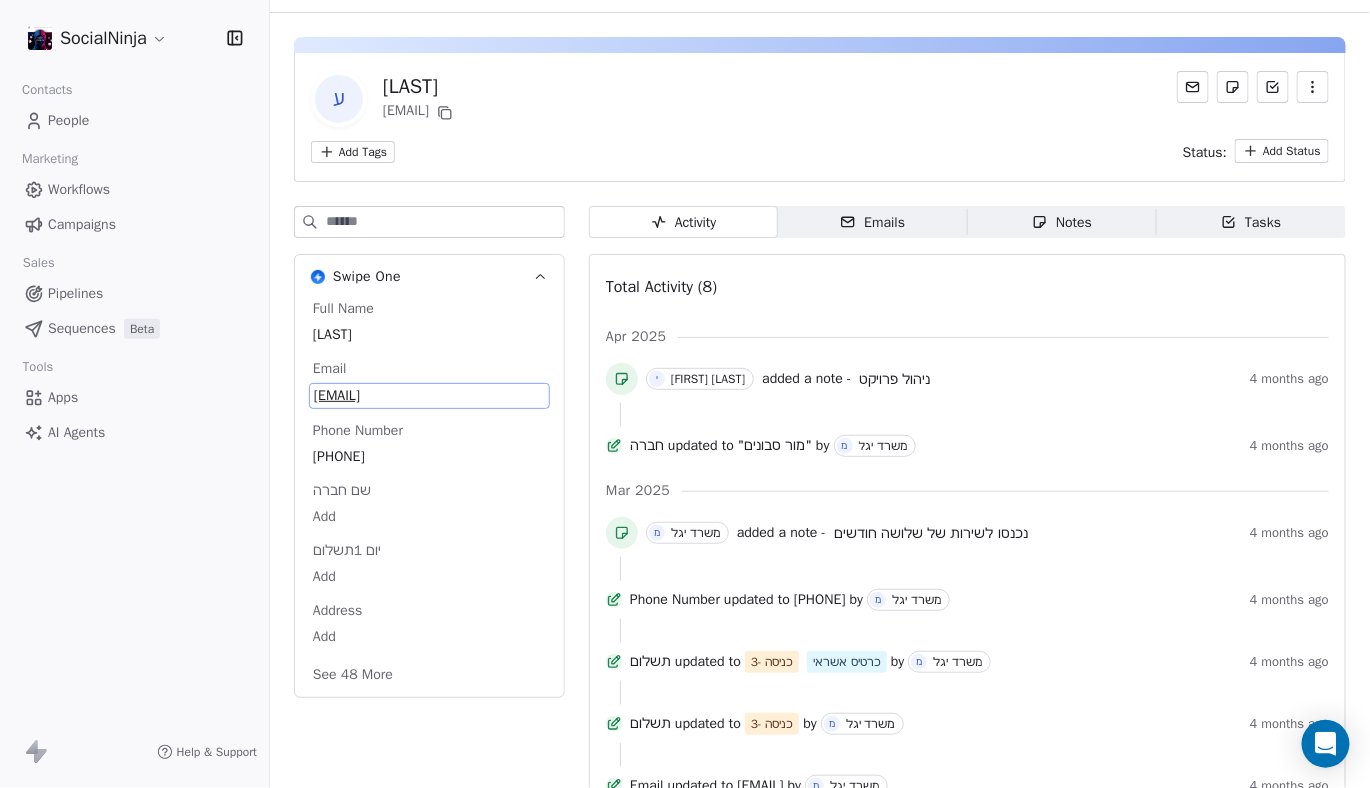 drag, startPoint x: 470, startPoint y: 439, endPoint x: 449, endPoint y: 439, distance: 21 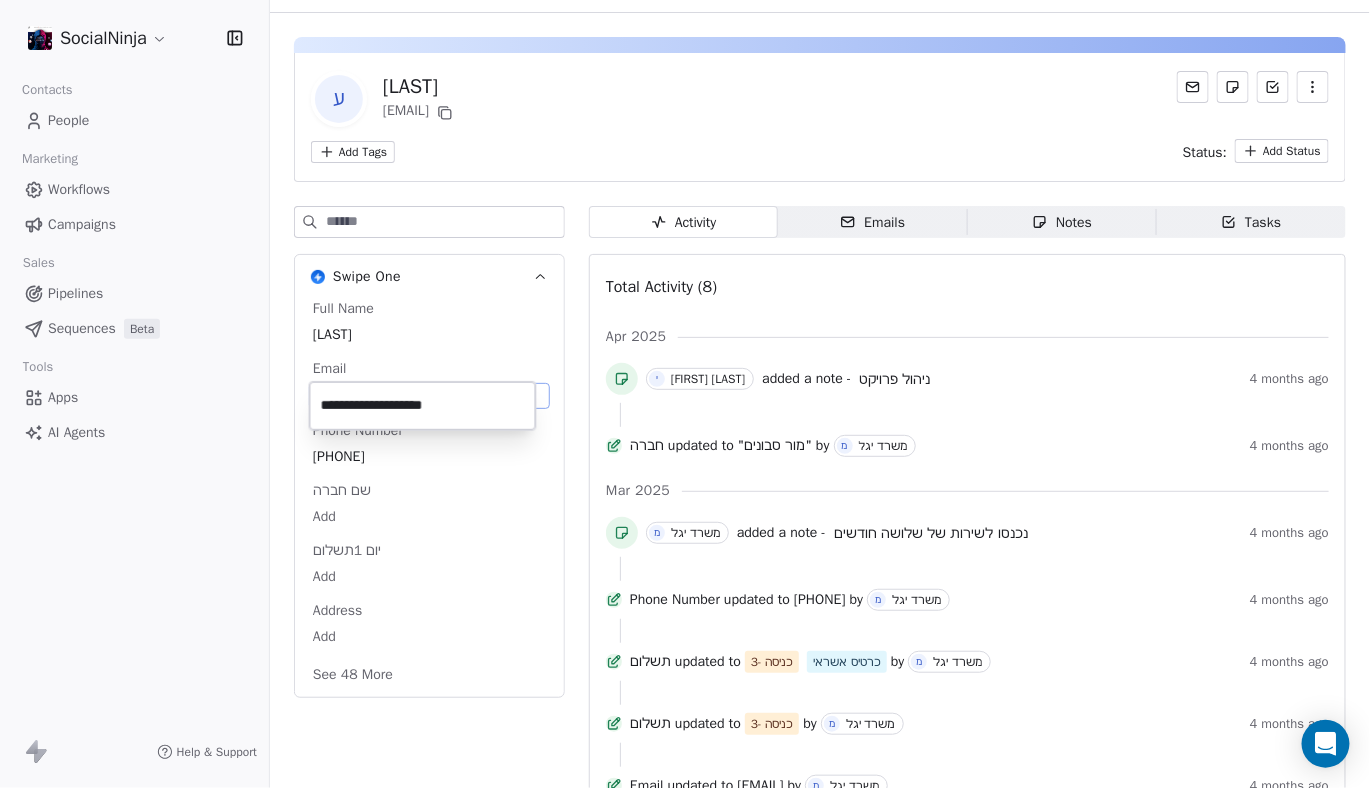 drag, startPoint x: 493, startPoint y: 410, endPoint x: 274, endPoint y: 426, distance: 219.5837 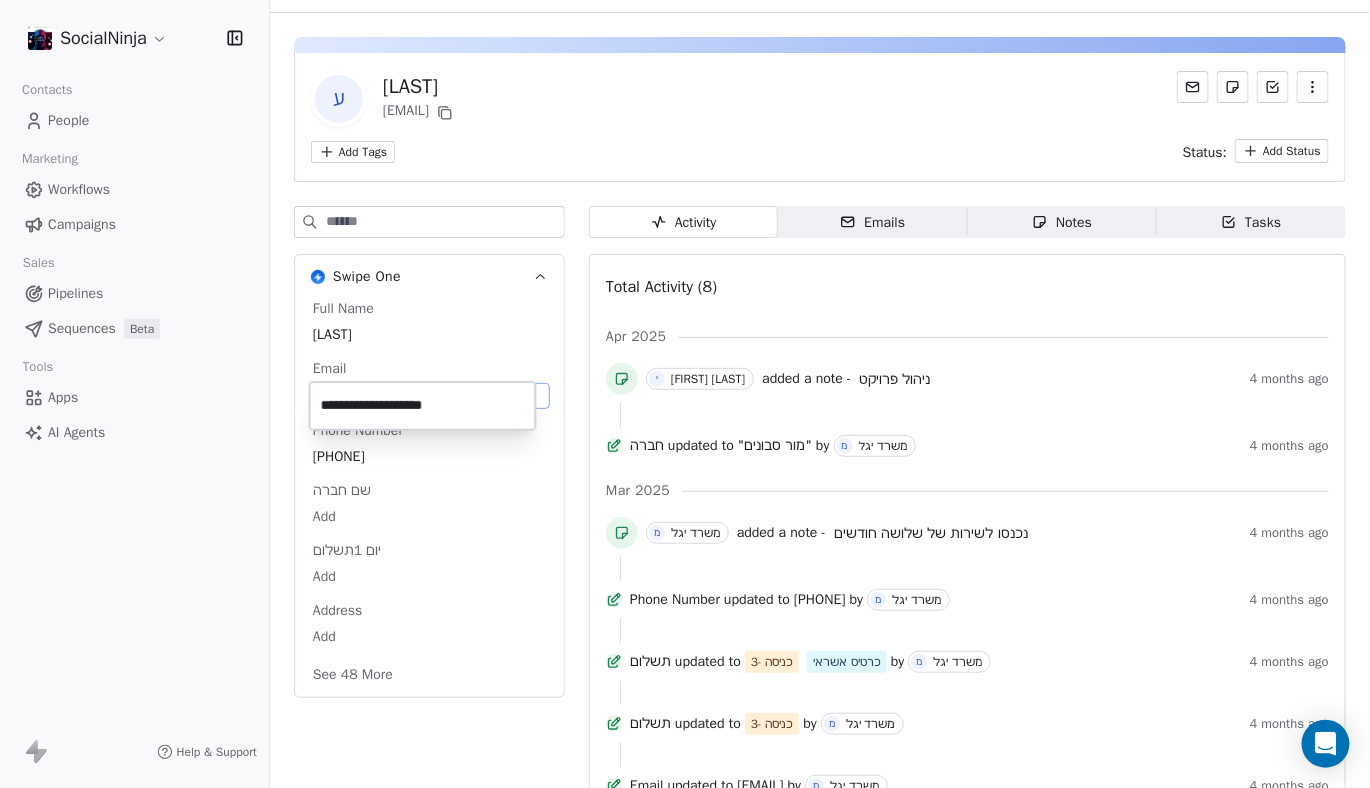 drag, startPoint x: 481, startPoint y: 405, endPoint x: 319, endPoint y: 406, distance: 162.00308 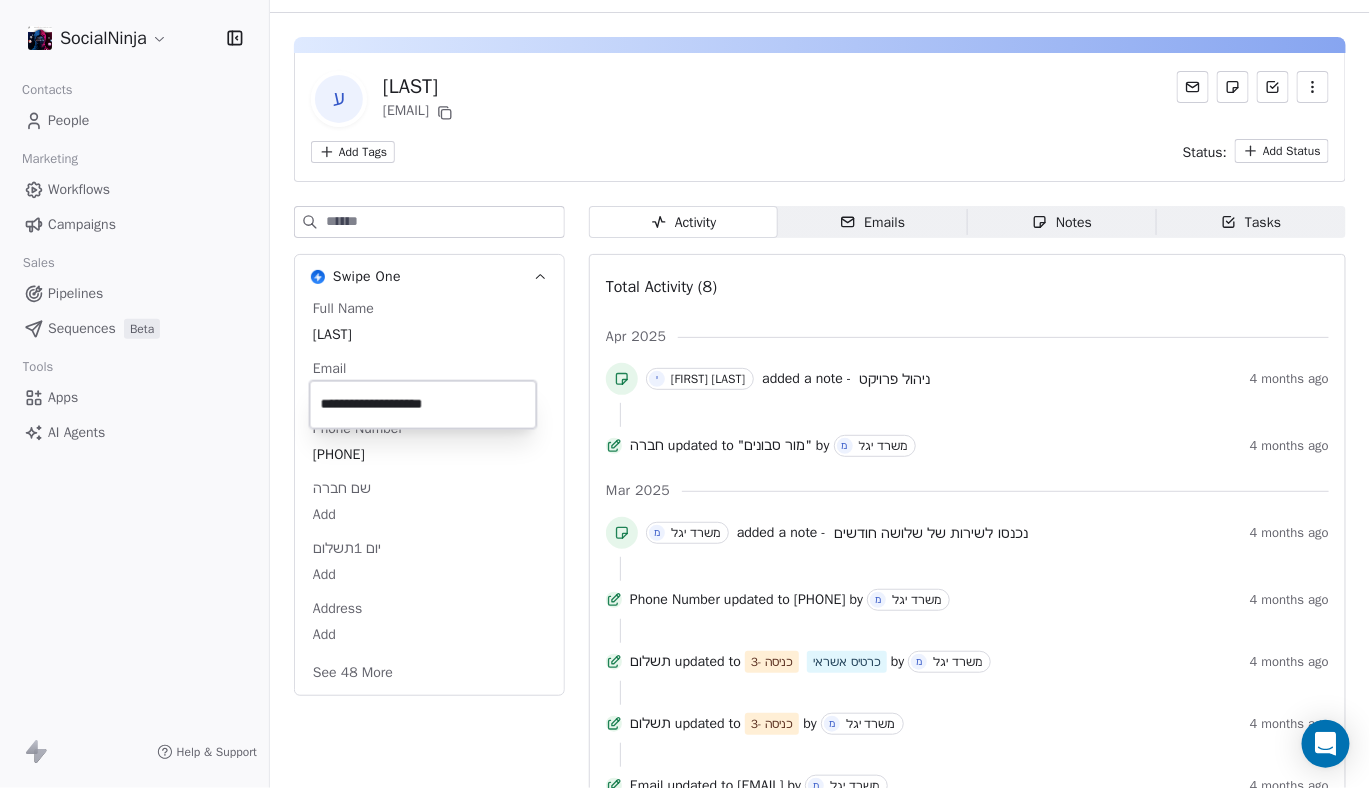 click on "S SocialNinja Contacts People Marketing Workflows Campaigns Sales Pipelines Sequences Beta Tools Apps AI Agents Help & Support Back ע עטר [EMAIL] Add Tags Status: Add Status Swipe One Full Name עטר Email [EMAIL] Phone Number [PHONE] שם חברה Add יום 1תשלום Add Address Add See 48 More Activity Activity Emails Emails Notes Notes Tasks Tasks Total Activity (8) Apr 2025 י יעקב Yacov added a note - ניהול פרויקט 4 months ago חברה updated to "מור סבונים" by מ משרד יגל 4 months ago Mar 2025 מ משרד יגל added a note - נכנסו לשירות של שלושה חודשים 4 months ago Phone Number updated to [PHONE] by מ משרד יגל 4 months ago תשלום updated to 3- כניסה כרטיס אשראי by מ משרד יגל 4 months ago תשלום updated to 3- כניסה by מ משרד יגל 4 months ago Email updated to "[EMAIL]" by מ משרד יגל 4 months ago 4 months ago" at bounding box center [685, 394] 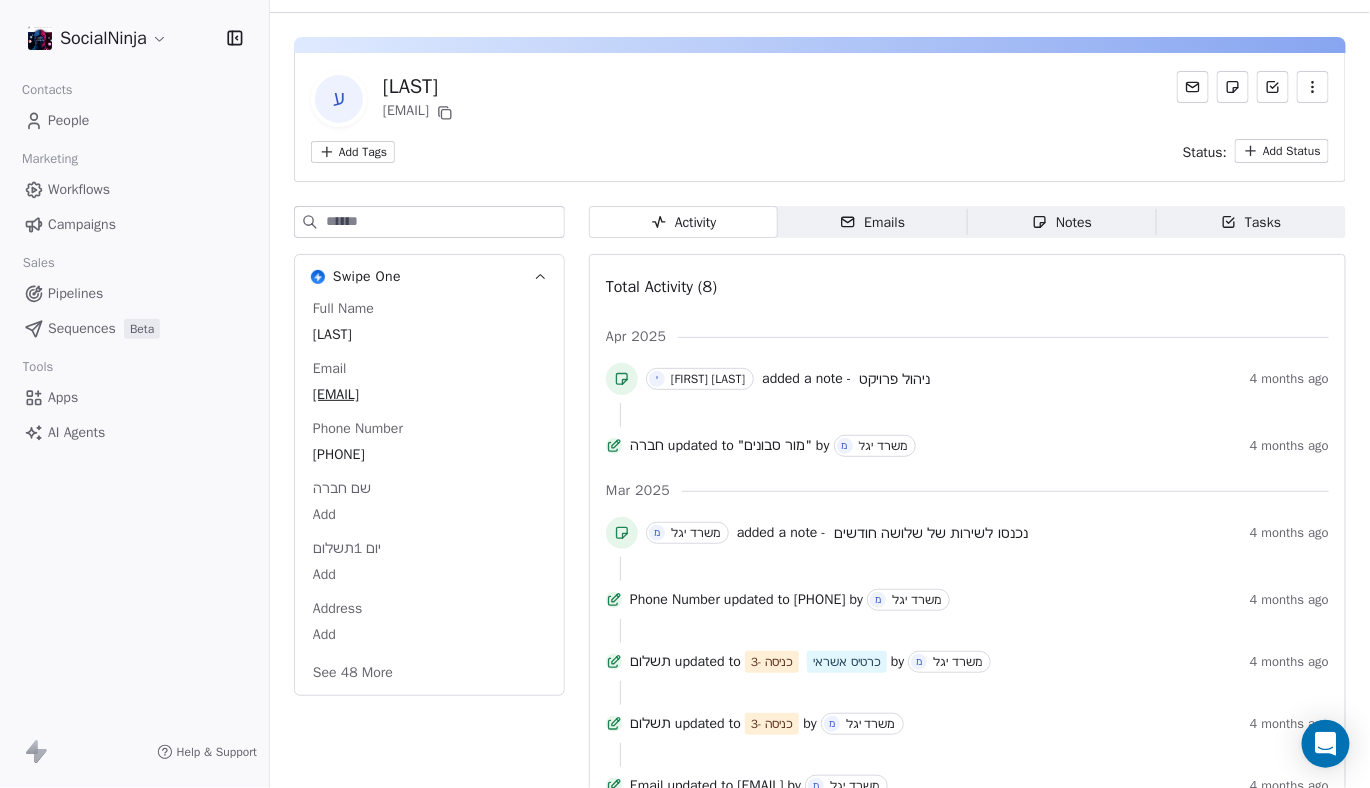 click on "Full Name עטר Email [EMAIL] Phone Number [PHONE] שם חברה Add יום 1תשלום Add Address Add See 48 More" at bounding box center [429, 493] 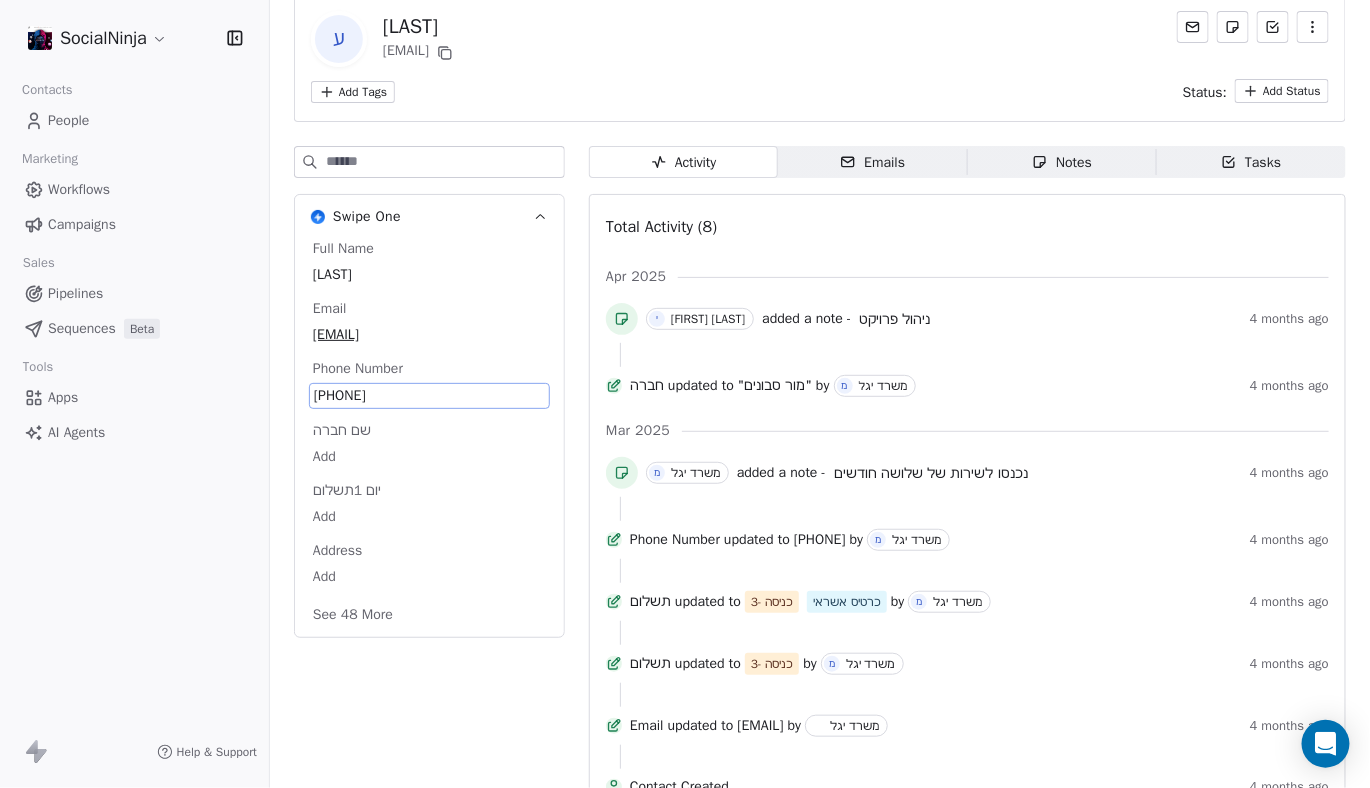 click on "S SocialNinja Contacts People Marketing Workflows Campaigns Sales Pipelines Sequences Beta Tools Apps AI Agents Help & Support Back ע עטר [EMAIL] Add Tags Status: Add Status Swipe One Full Name עטר Email [EMAIL] Phone Number [PHONE] שם חברה Add יום 1תשלום Add Address Add See 48 More Activity Activity Emails Emails Notes Notes Tasks Tasks Total Activity (8) Apr 2025 י יעקב Yacov added a note - ניהול פרויקט 4 months ago חברה updated to "מור סבונים" by מ משרד יגל 4 months ago Mar 2025 מ משרד יגל added a note - נכנסו לשירות של שלושה חודשים 4 months ago Phone Number updated to [PHONE] by מ משרד יגל 4 months ago תשלום updated to 3- כניסה כרטיס אשראי by מ משרד יגל 4 months ago תשלום updated to 3- כניסה by מ משרד יגל 4 months ago Email updated to "[EMAIL]" by משרד יגל 4 months ago 4 months ago" at bounding box center (685, 394) 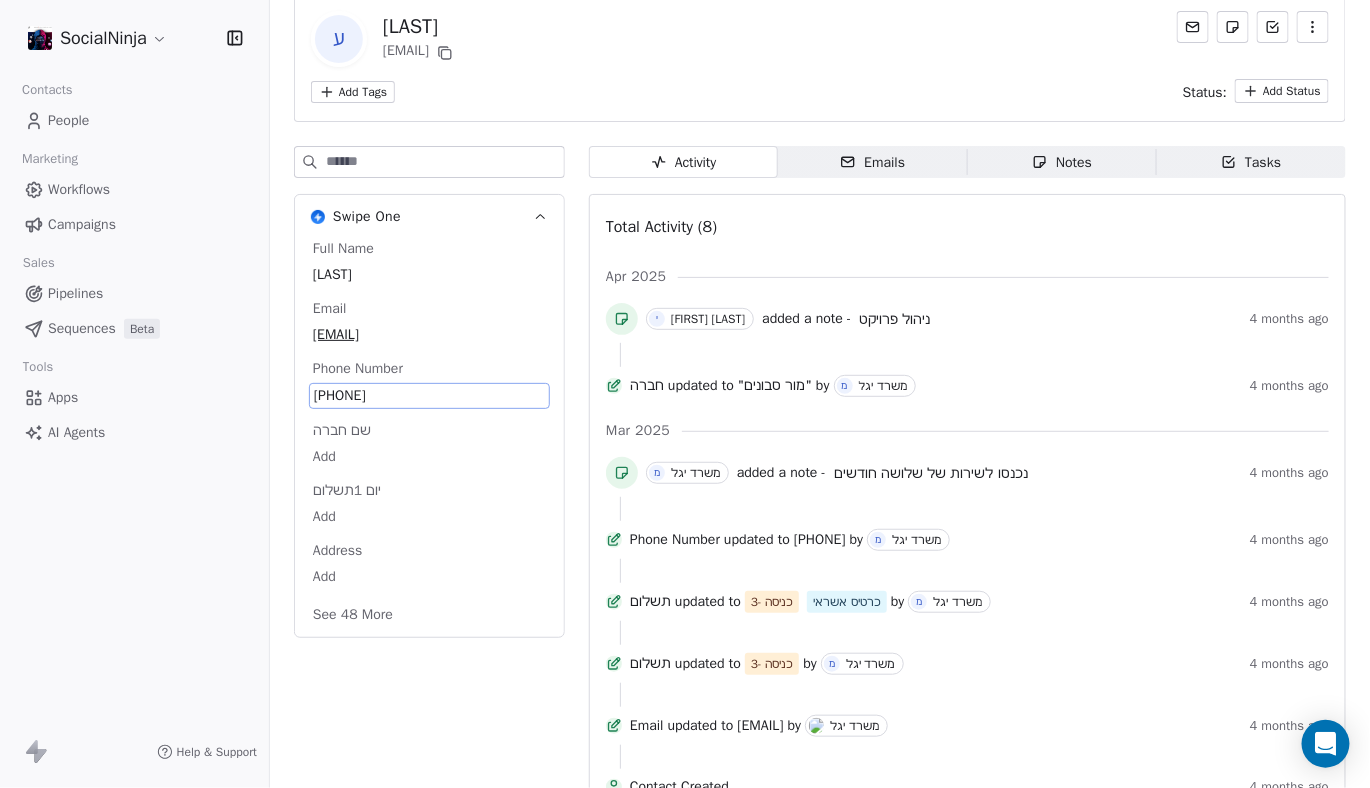scroll, scrollTop: 160, scrollLeft: 0, axis: vertical 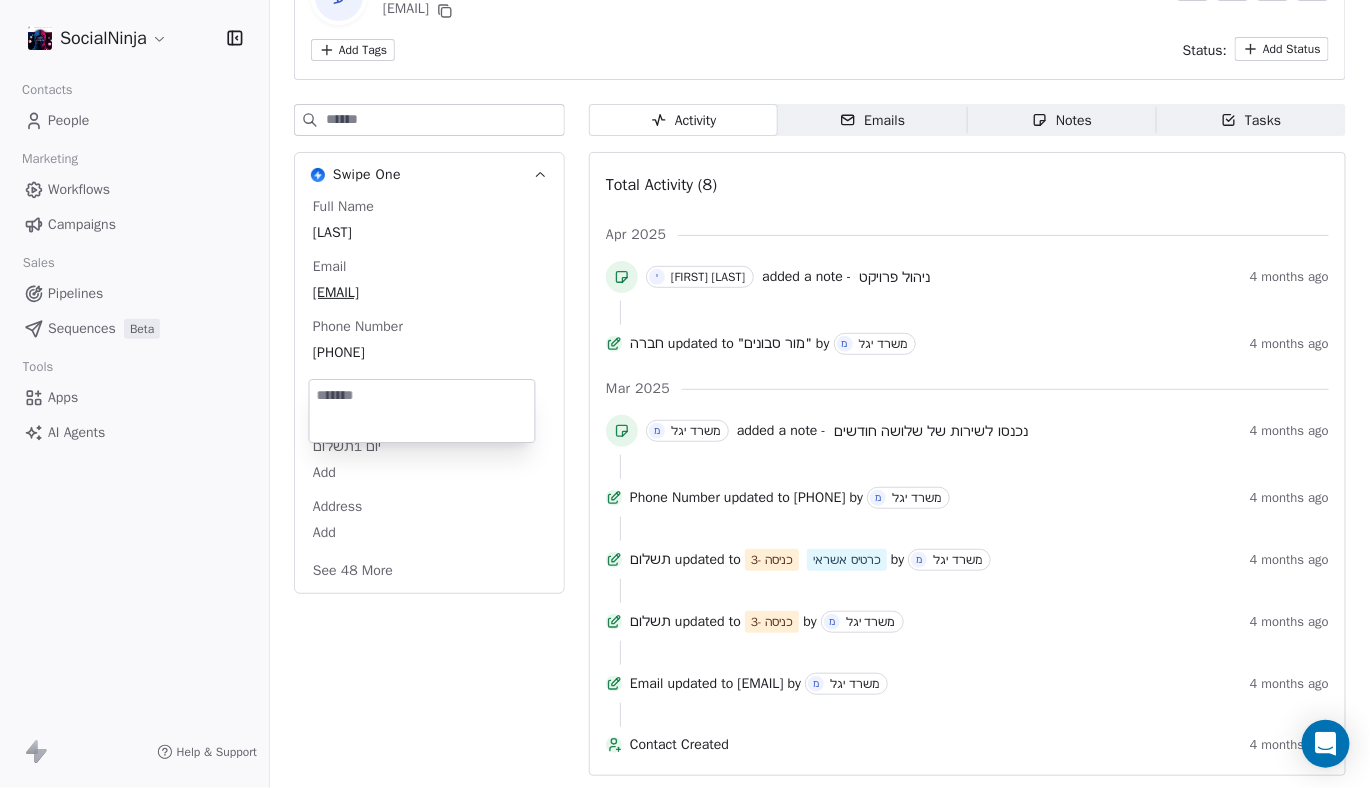 click on "S SocialNinja Contacts People Marketing Workflows Campaigns Sales Pipelines Sequences Beta Tools Apps AI Agents Help & Support Back ע עטר [EMAIL] Add Tags Status: Add Status Swipe One Full Name עטר Email [EMAIL] Phone Number [PHONE] שם חברה Add יום 1תשלום Add Address Add See 48 More Activity Activity Emails Emails Notes Notes Tasks Tasks Total Activity (8) Apr 2025 י יעקב Yacov added a note - ניהול פרויקט 4 months ago חברה updated to "מור סבונים" by מ משרד יגל 4 months ago Mar 2025 מ משרד יגל added a note - נכנסו לשירות של שלושה חודשים 4 months ago Phone Number updated to [PHONE] by מ משרד יגל 4 months ago תשלום updated to 3- כניסה כרטיס אשראי by מ משרד יגל 4 months ago תשלום updated to 3- כניסה by מ משרד יגל 4 months ago Email updated to "[EMAIL]" by מ משרד יגל 4 months ago 4 months ago" at bounding box center (685, 394) 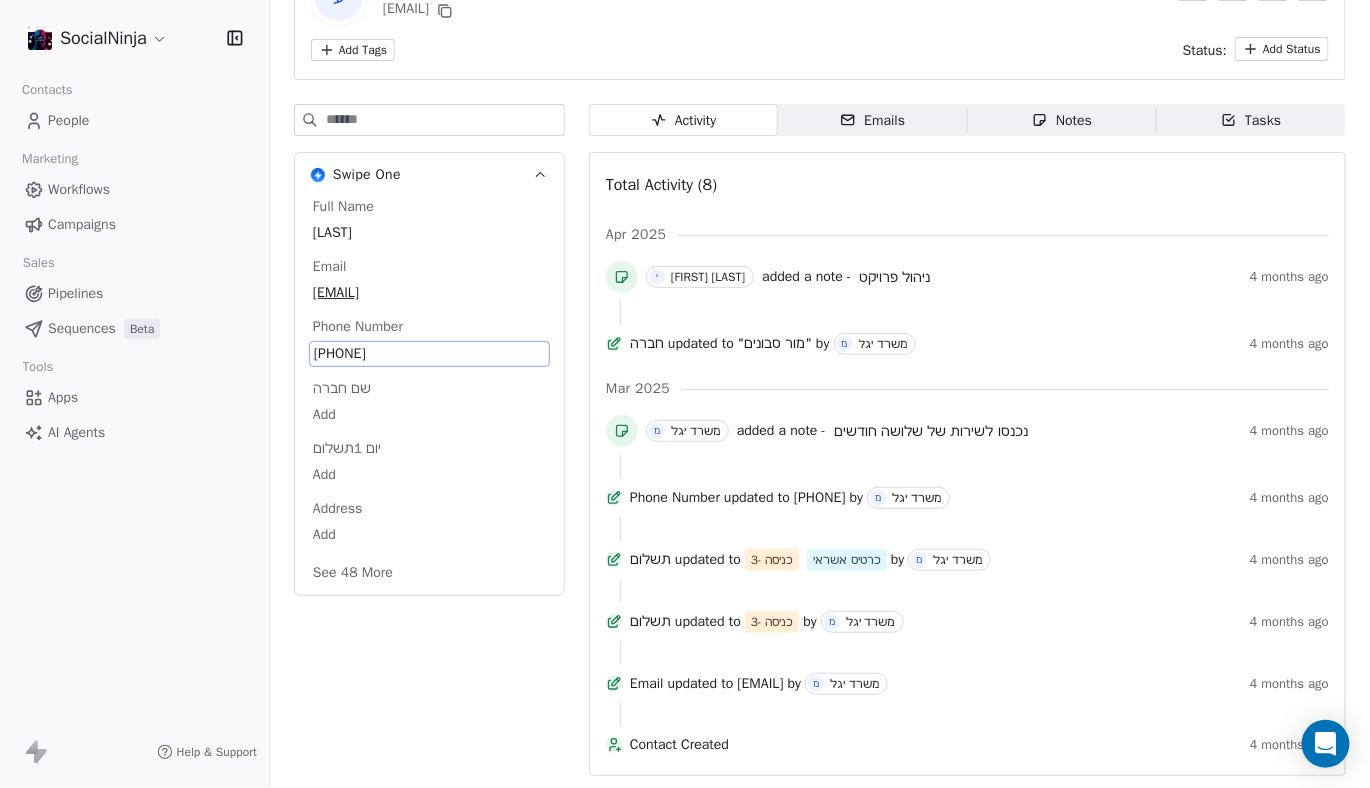 click on "Full Name עטר Email [EMAIL] Phone Number [PHONE] שם חברה Add יום 1תשלום Add Address Add See 48 More" at bounding box center [429, 392] 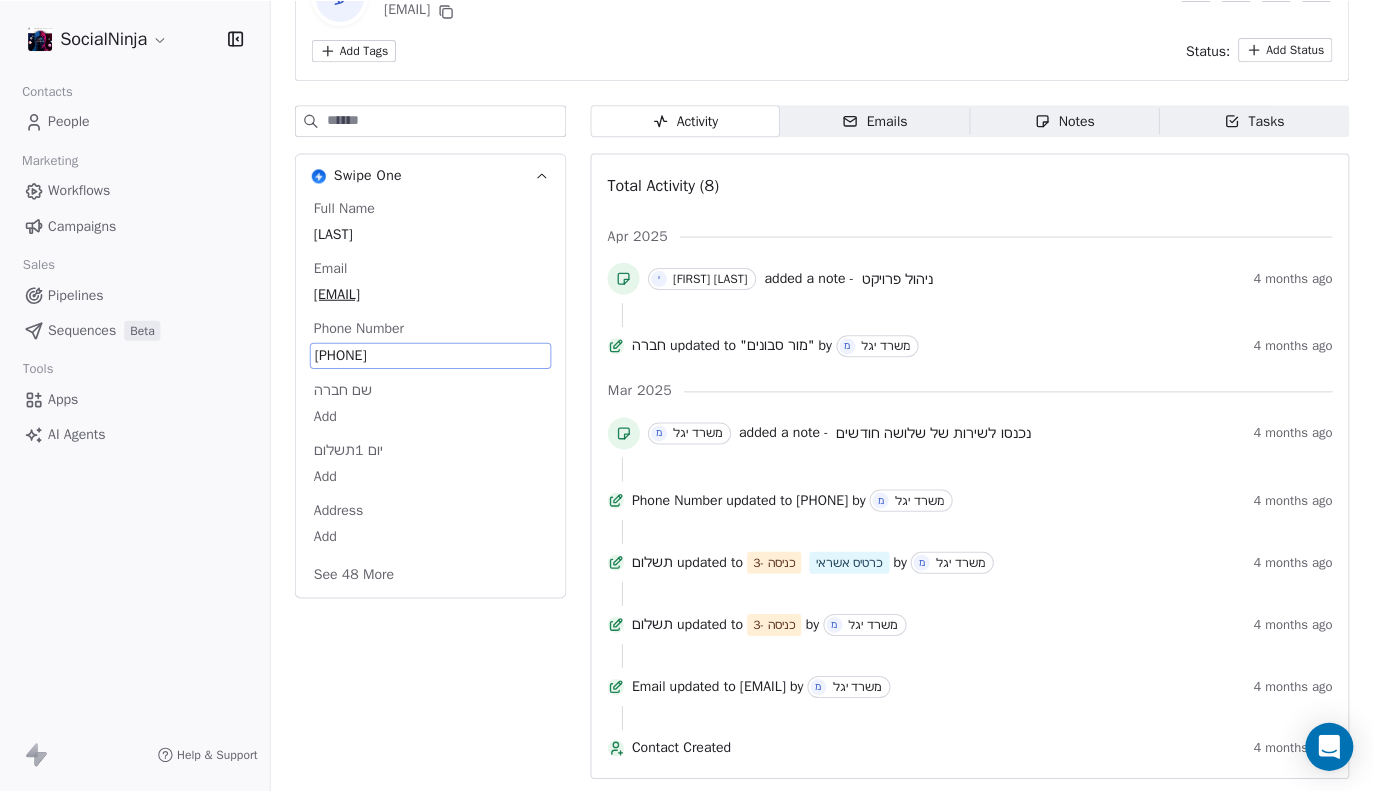 scroll, scrollTop: 100, scrollLeft: 0, axis: vertical 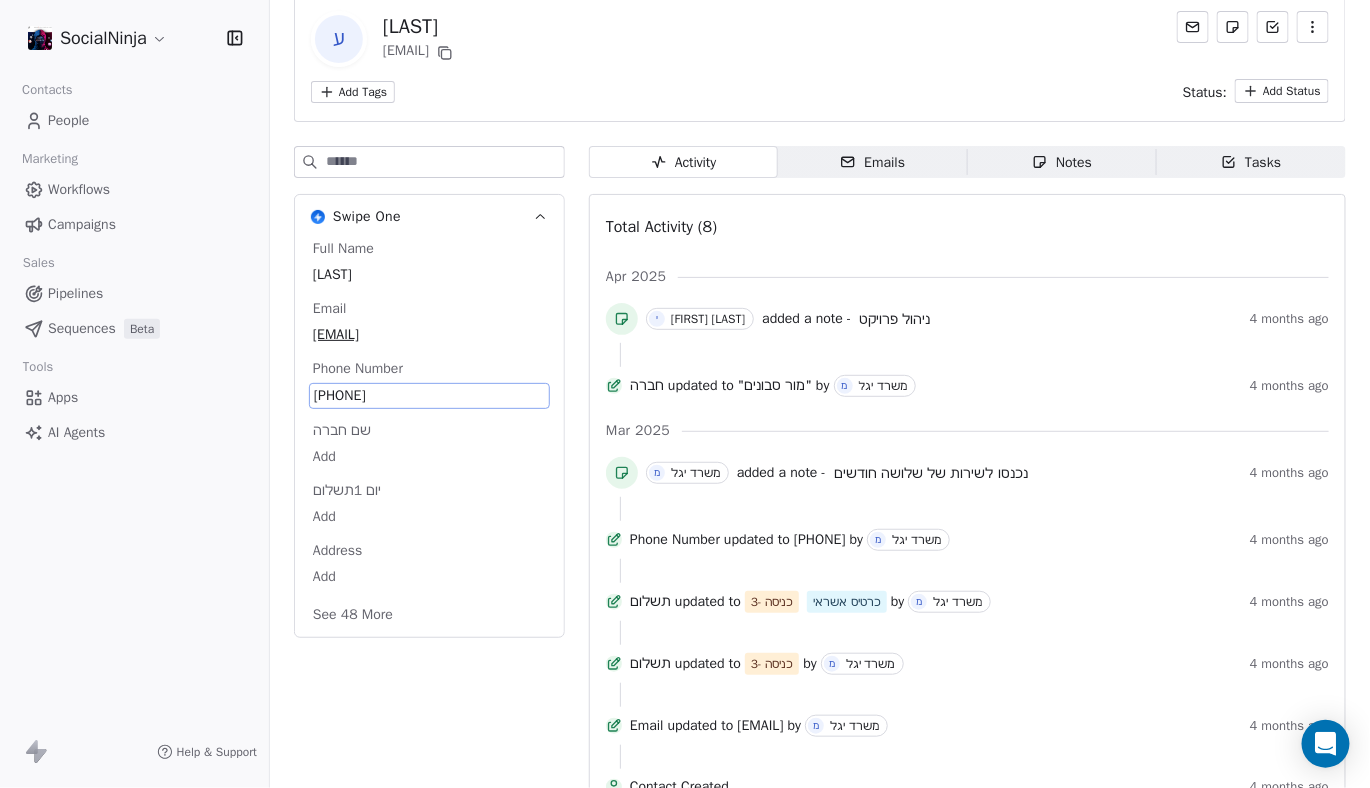 click on "[PHONE]" at bounding box center [429, 396] 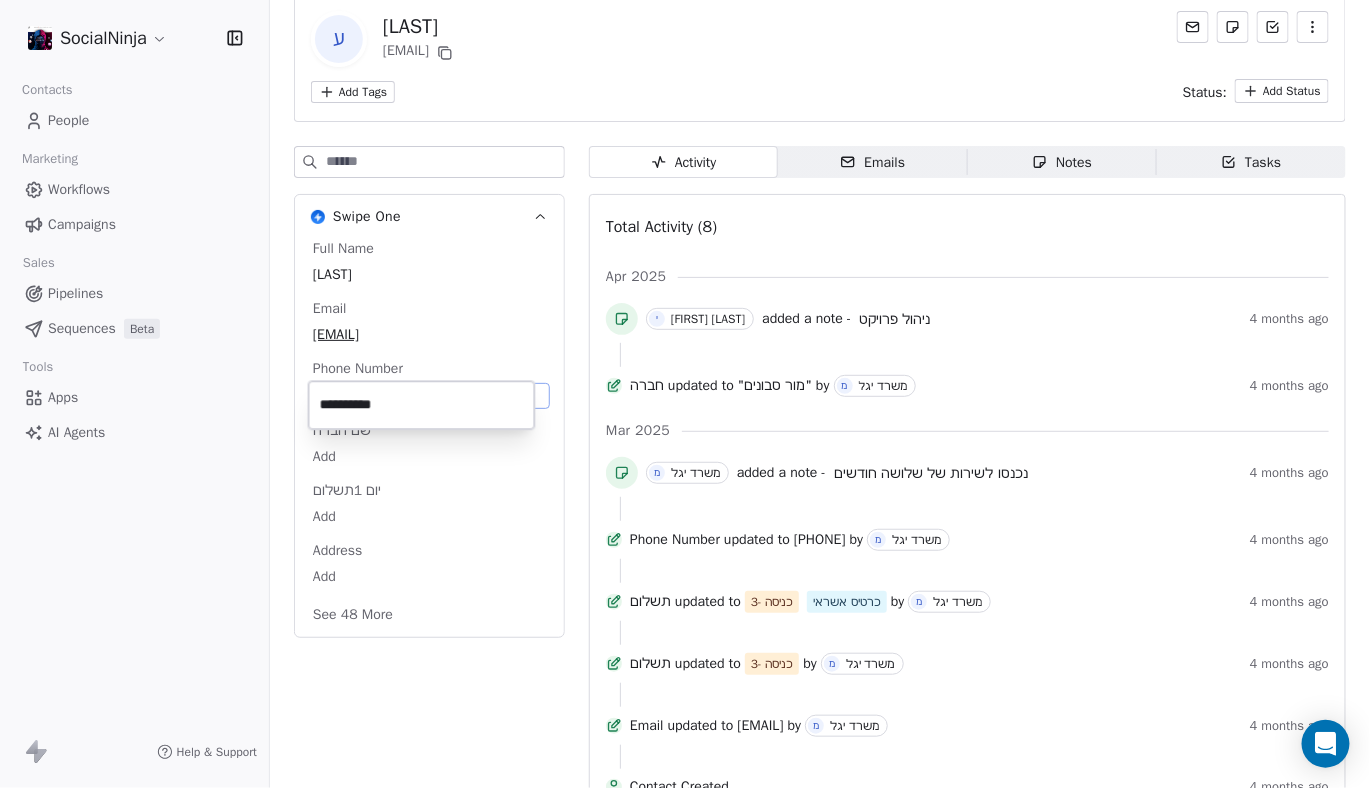 drag, startPoint x: 436, startPoint y: 395, endPoint x: 315, endPoint y: 401, distance: 121.14867 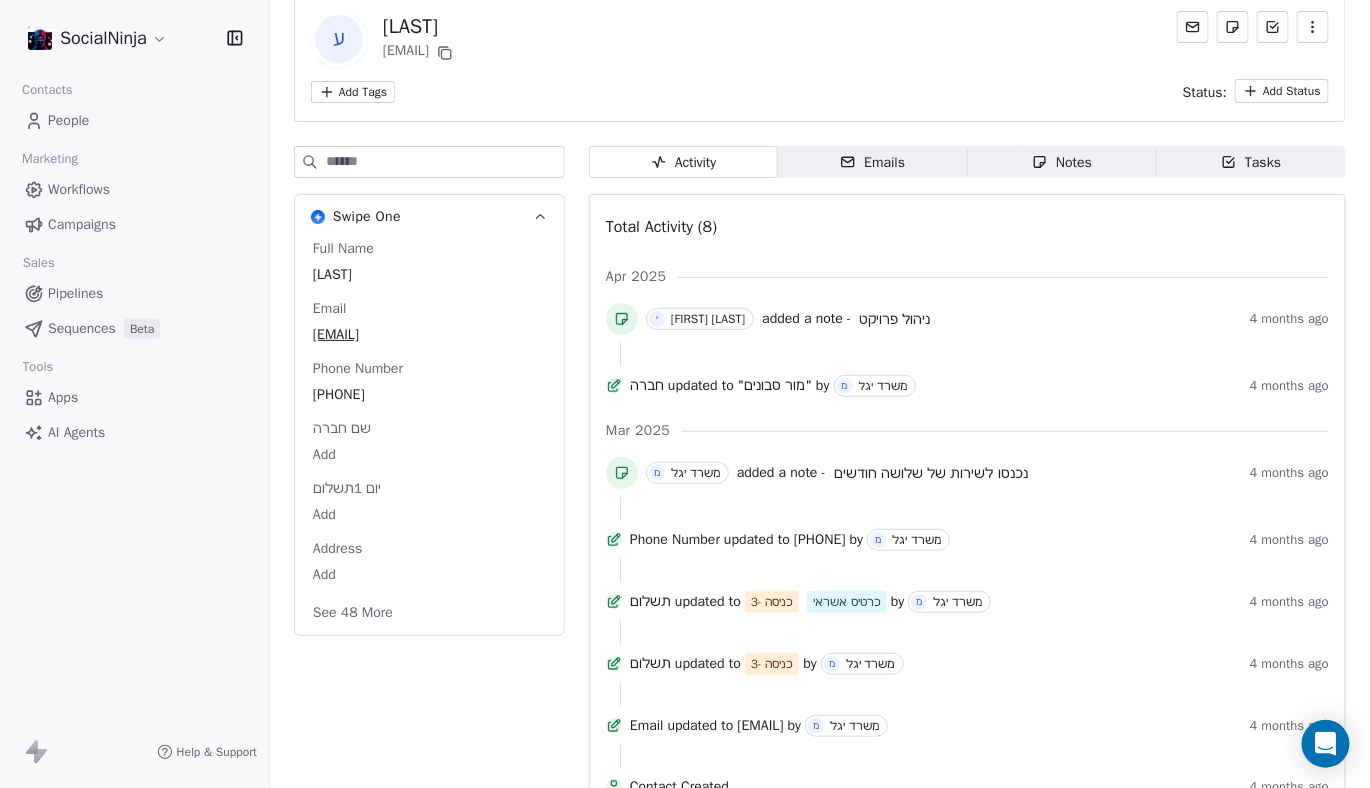 click on "Notes" at bounding box center (1062, 162) 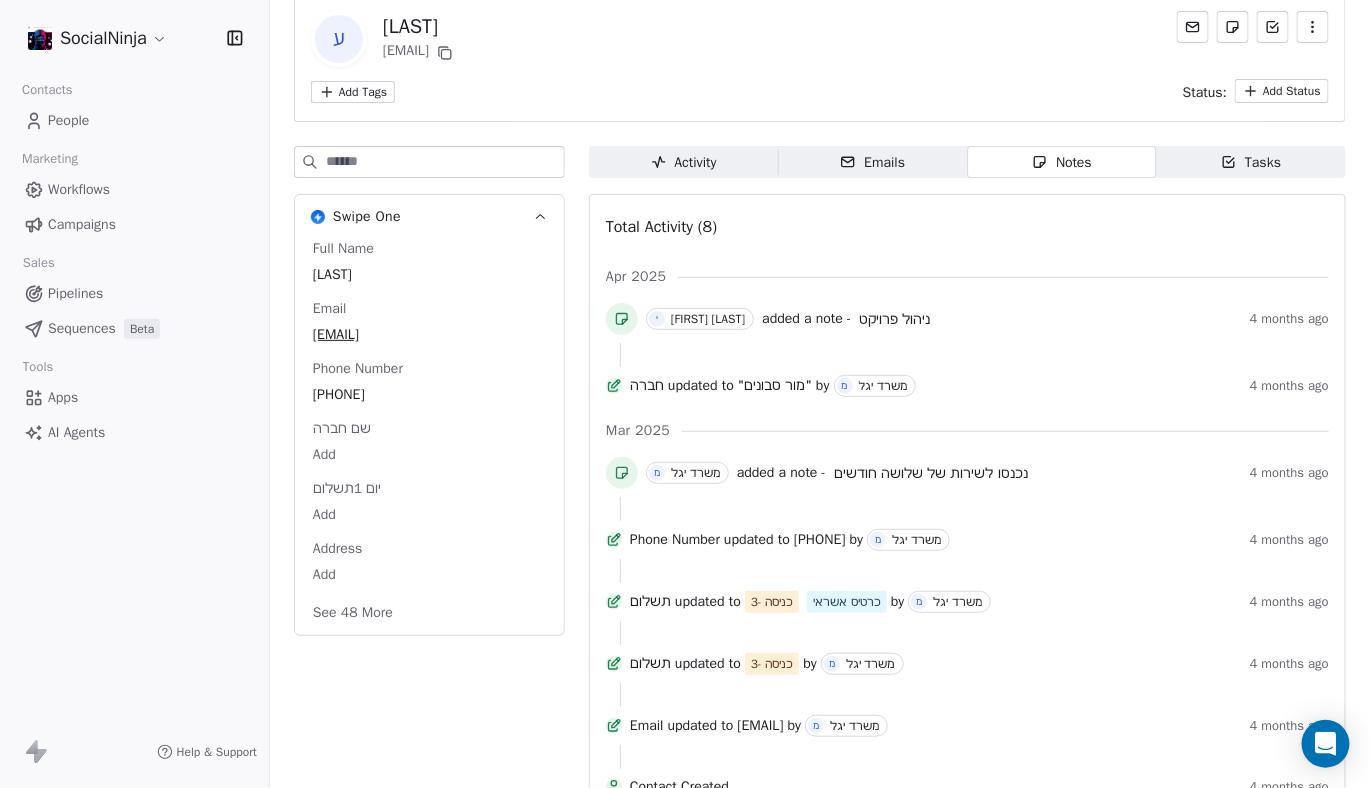 click on "Notes" at bounding box center (1062, 162) 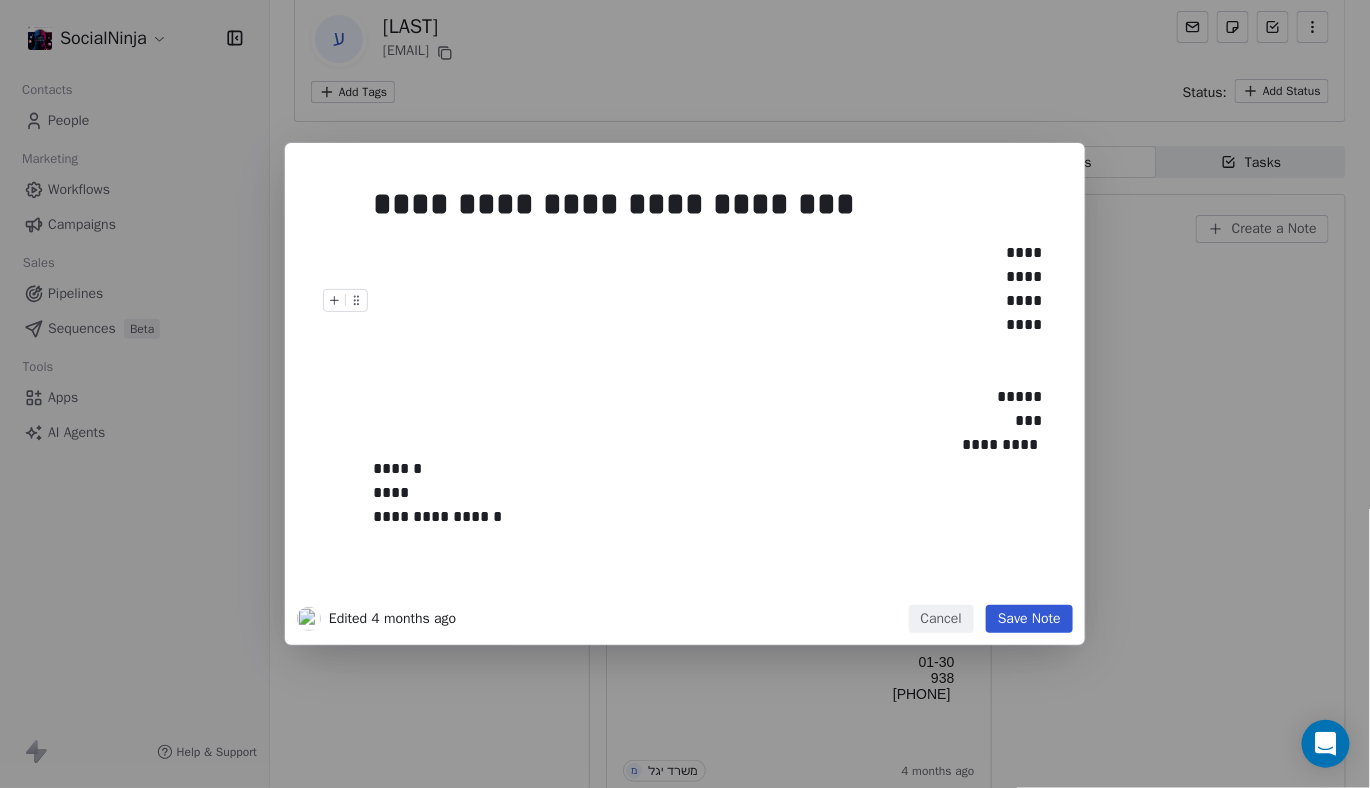 click on "****" at bounding box center (707, 301) 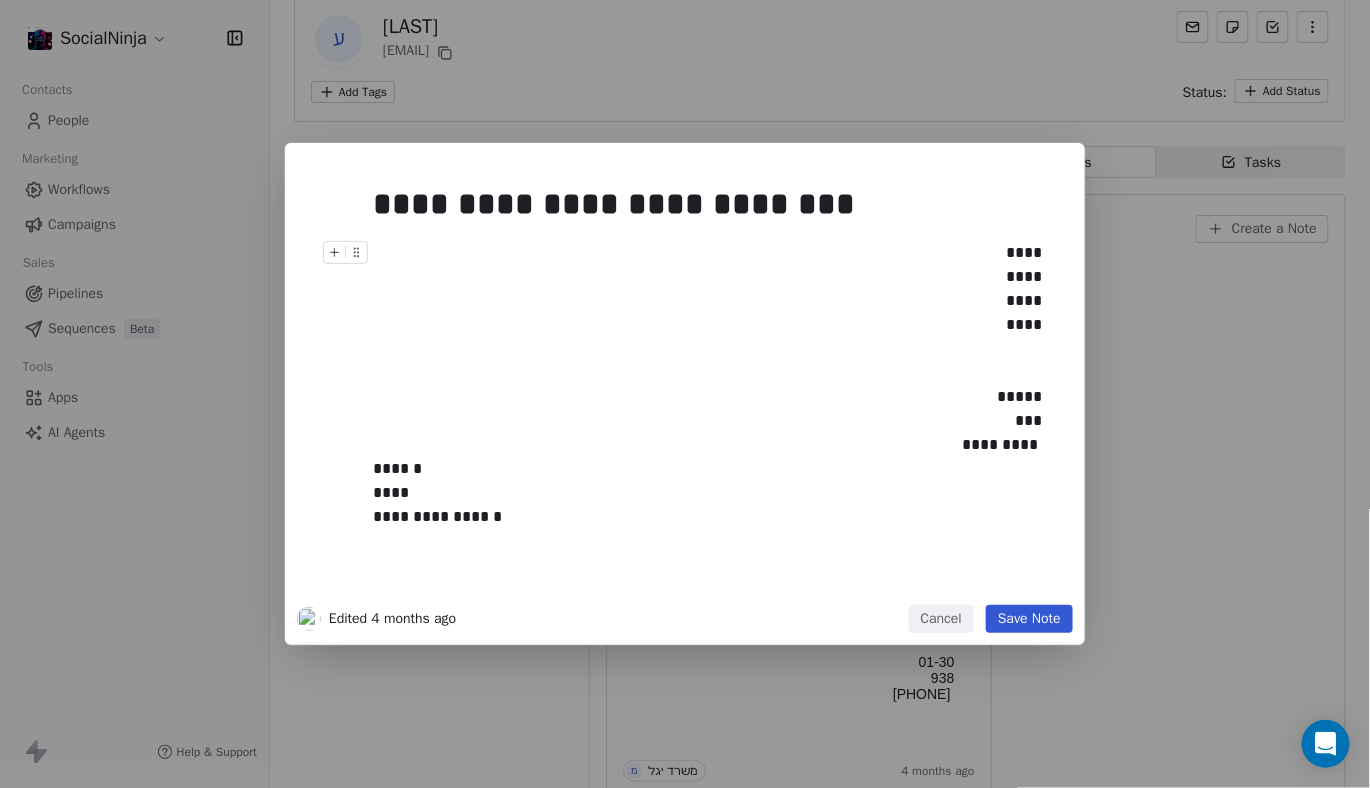 click on "**********" at bounding box center [685, 380] 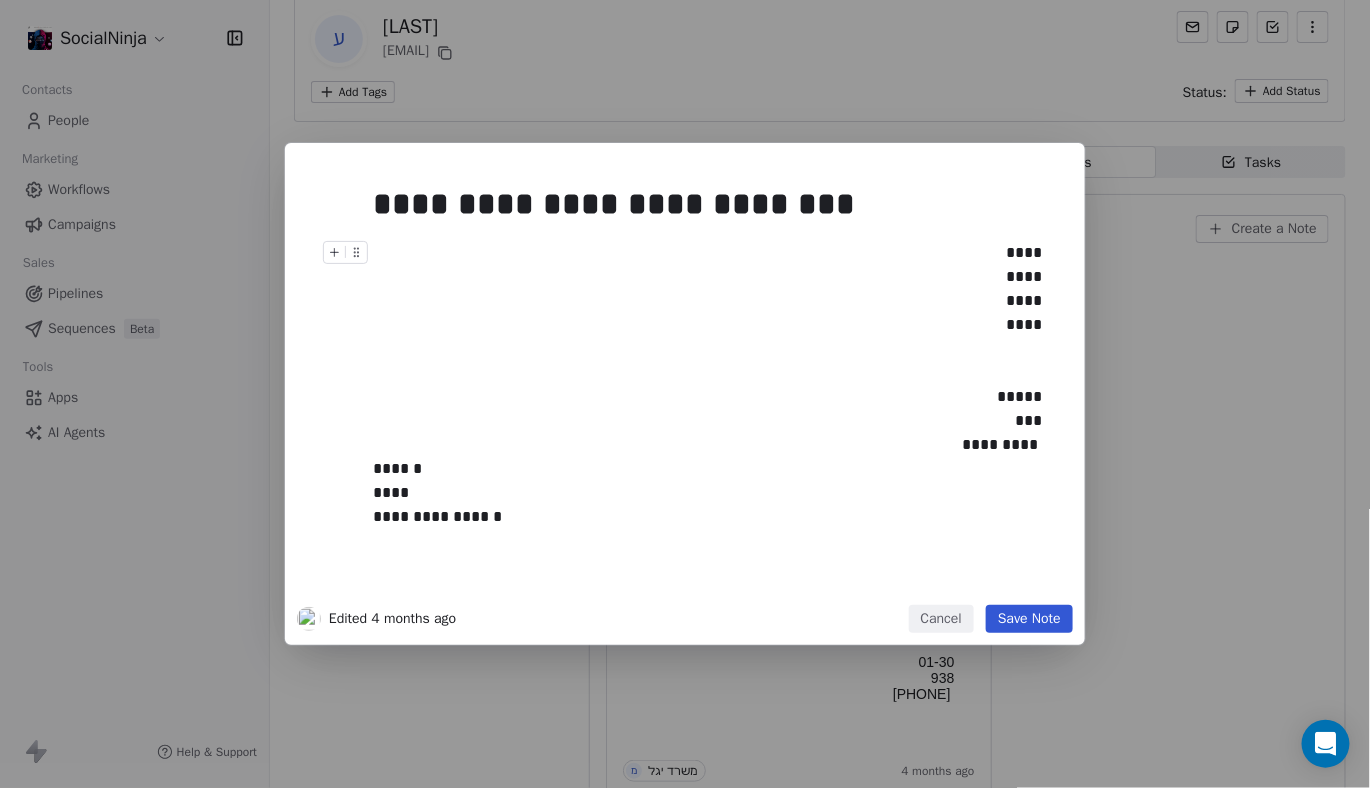 drag, startPoint x: 1048, startPoint y: 251, endPoint x: 992, endPoint y: 274, distance: 60.53924 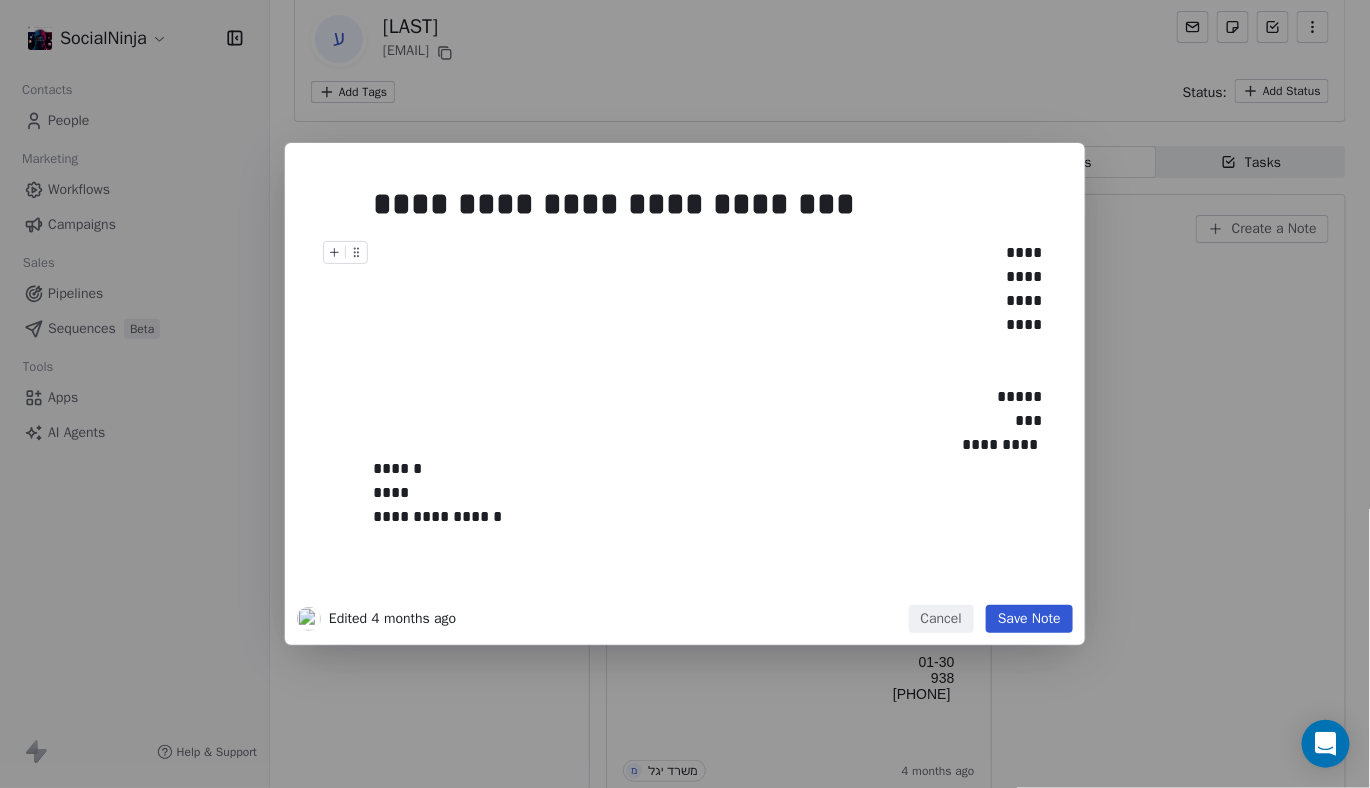 click on "**********" at bounding box center (685, 380) 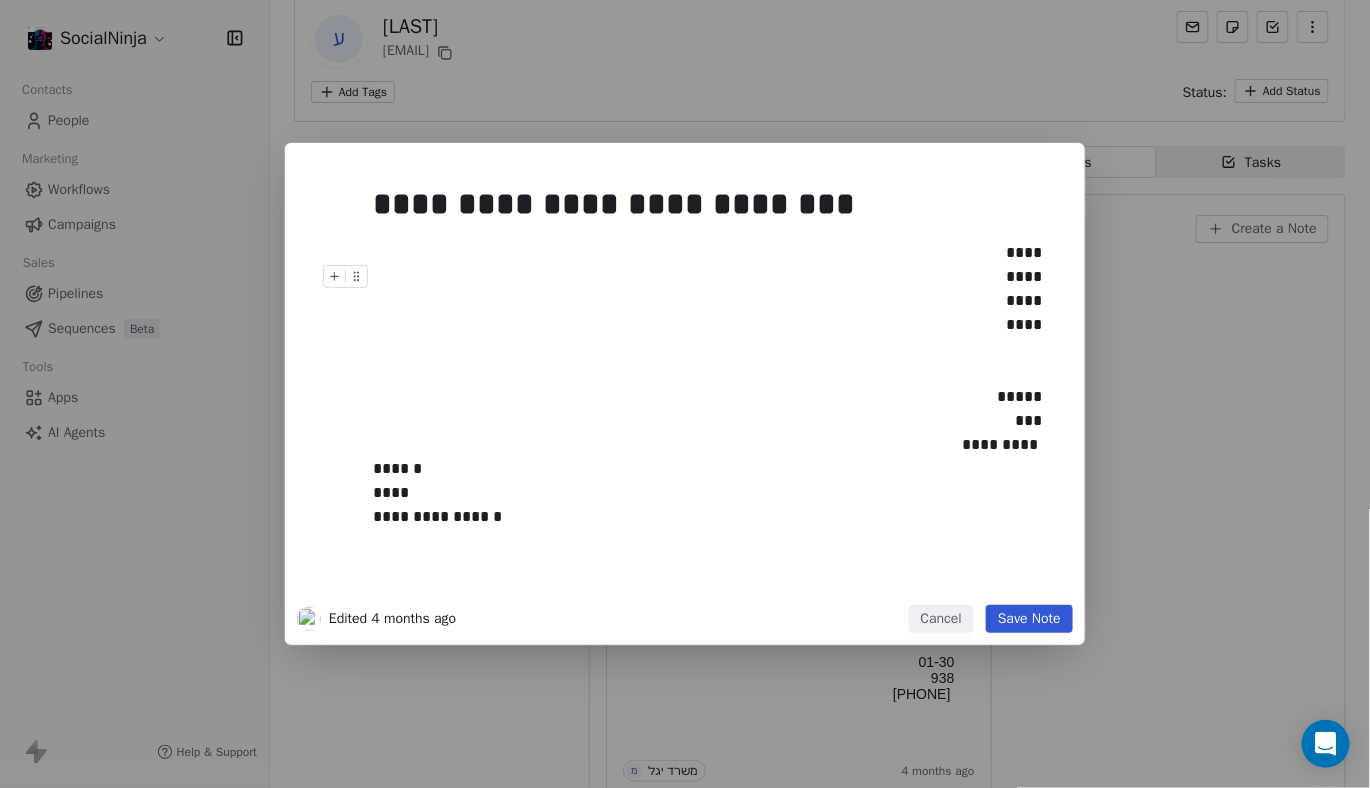 click on "****" at bounding box center [707, 277] 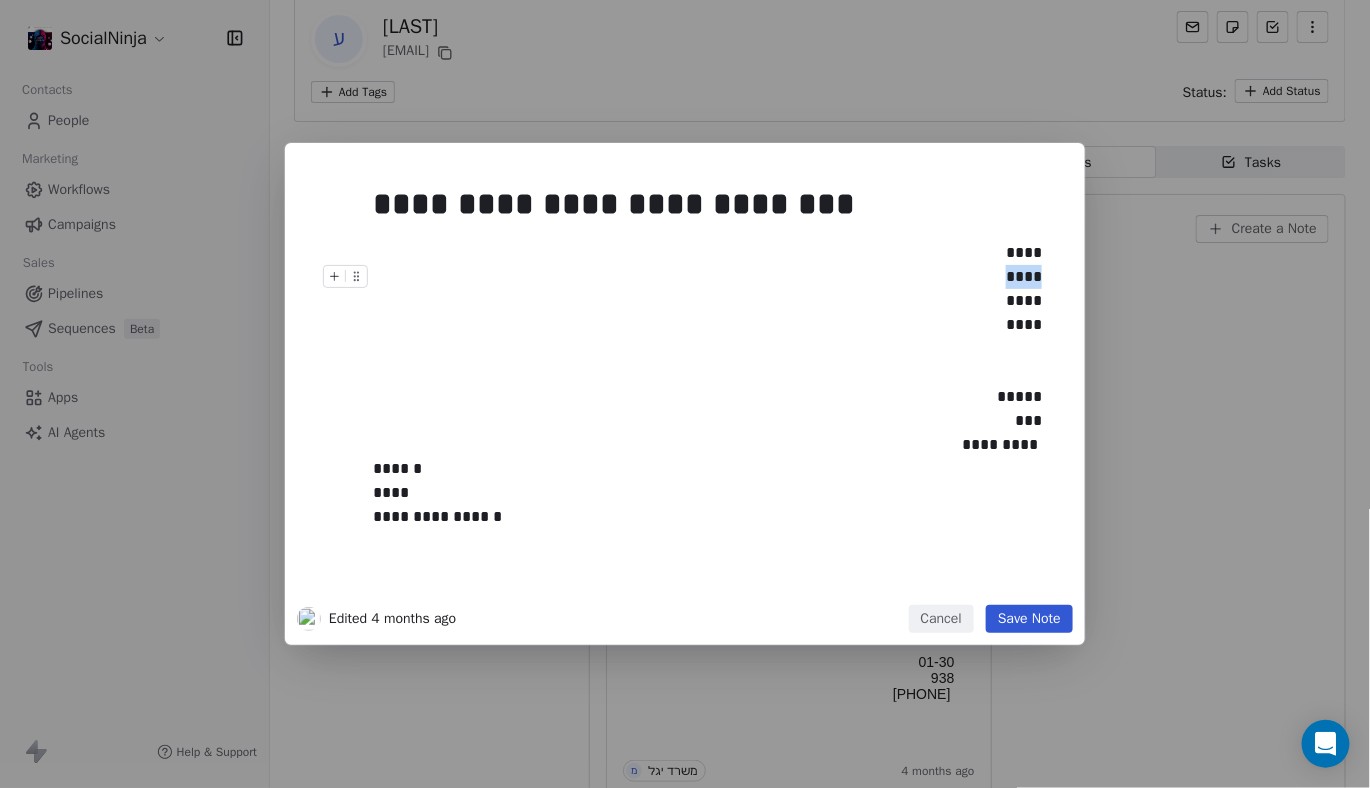 click on "****" at bounding box center [707, 277] 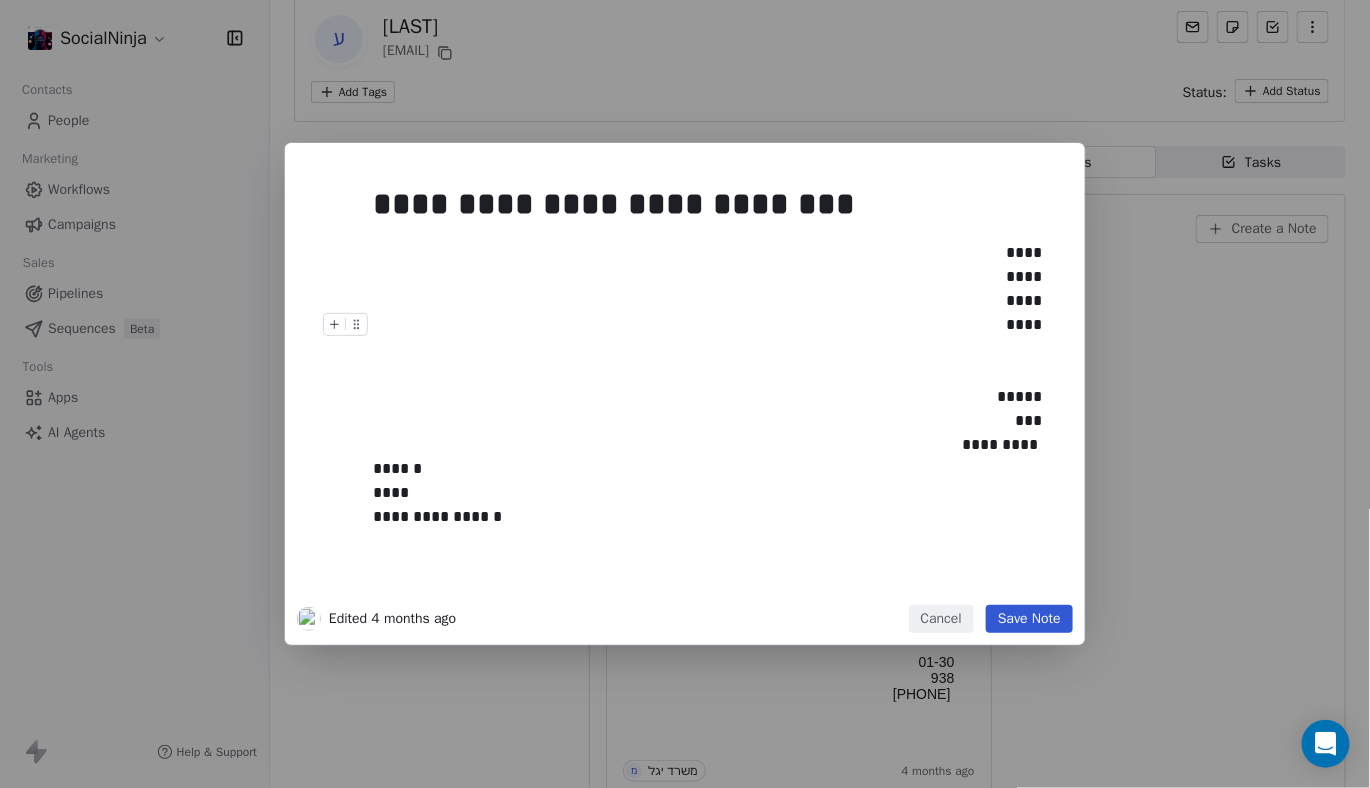 click on "****" at bounding box center (707, 325) 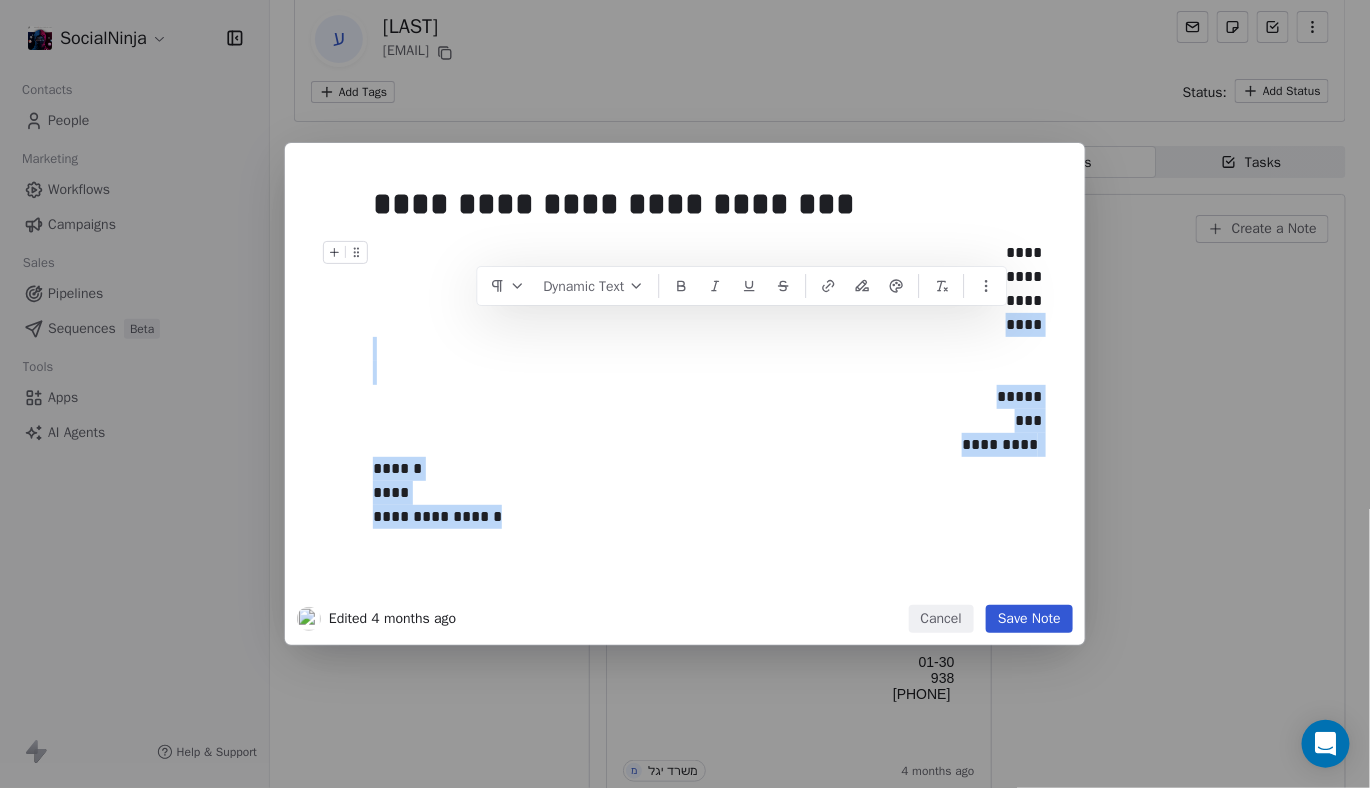drag, startPoint x: 974, startPoint y: 333, endPoint x: 1040, endPoint y: 242, distance: 112.41441 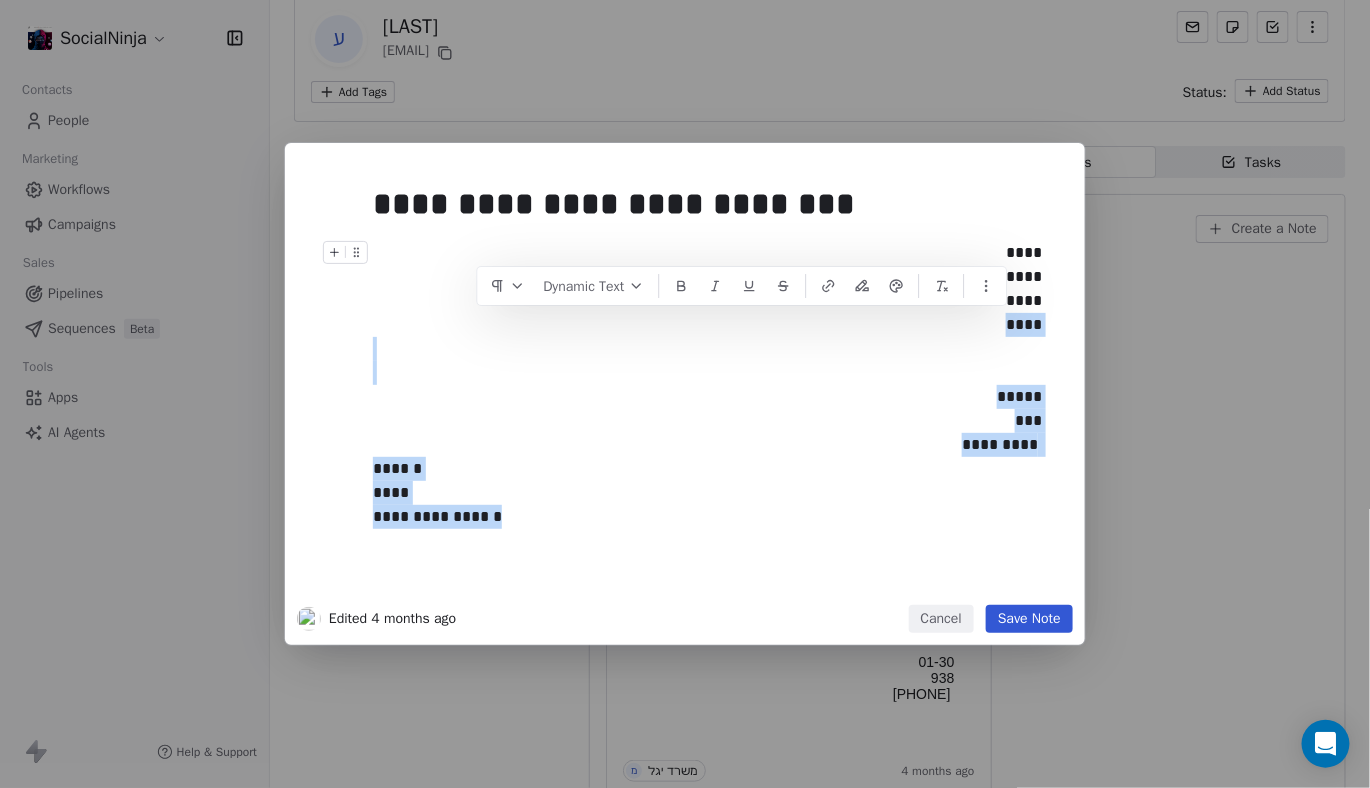 click on "**********" at bounding box center (715, 385) 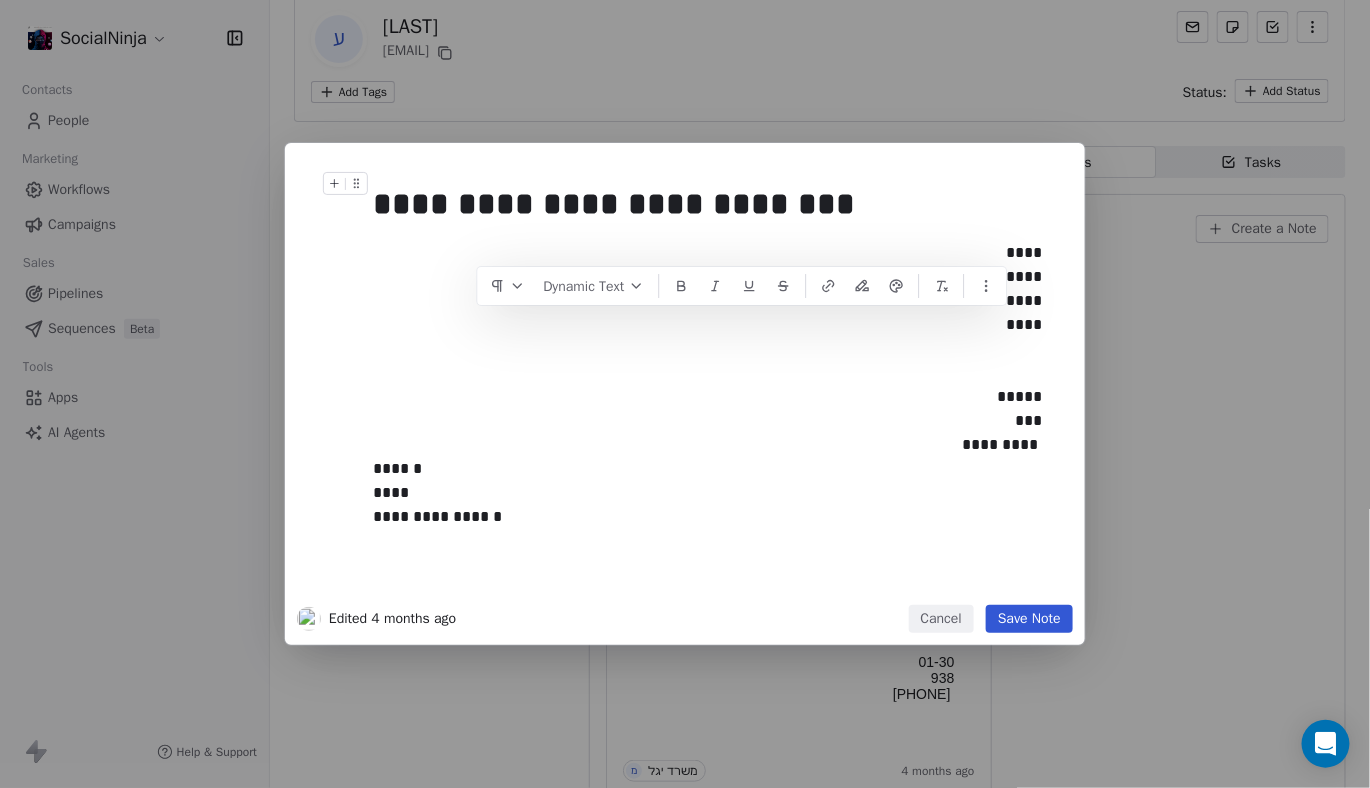 click on "**********" at bounding box center (707, 204) 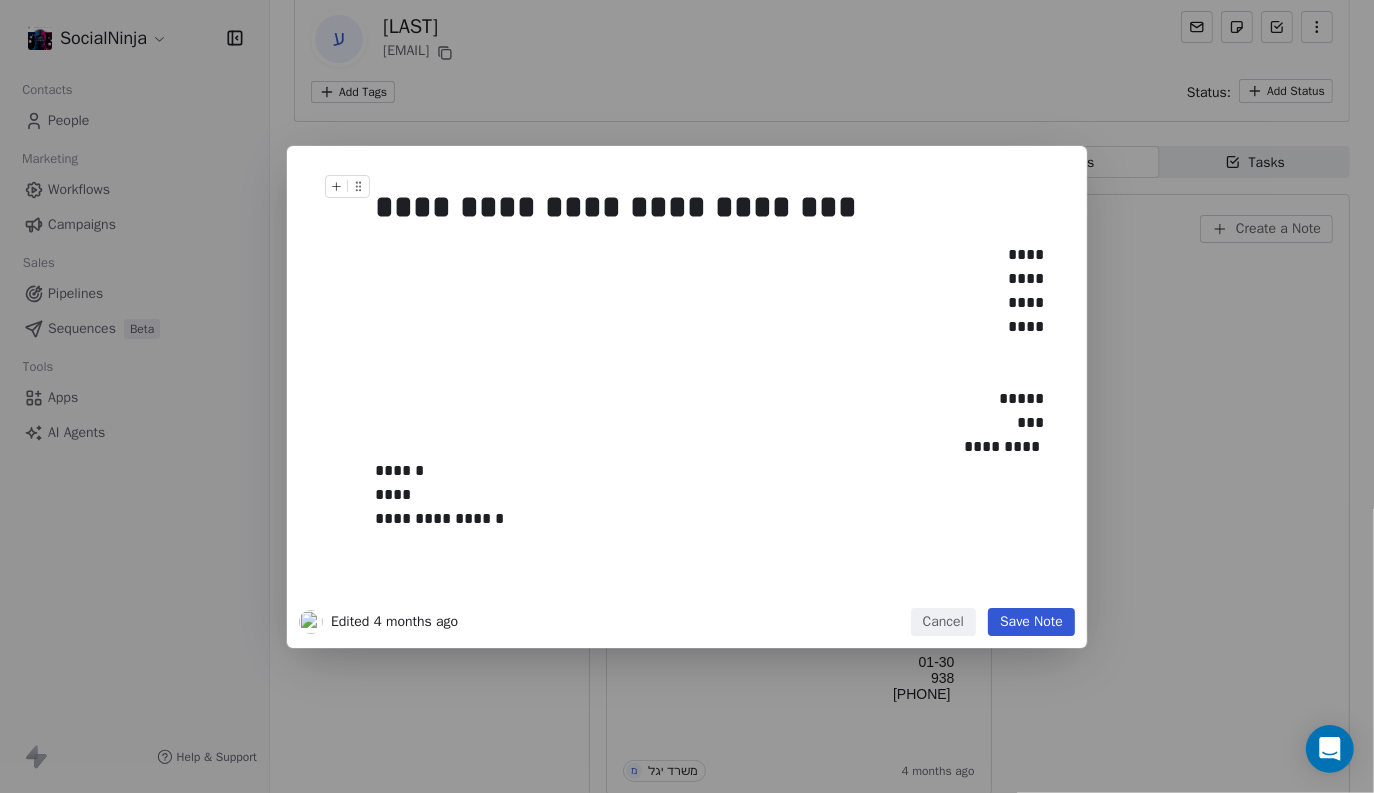 click on "**********" at bounding box center (717, 388) 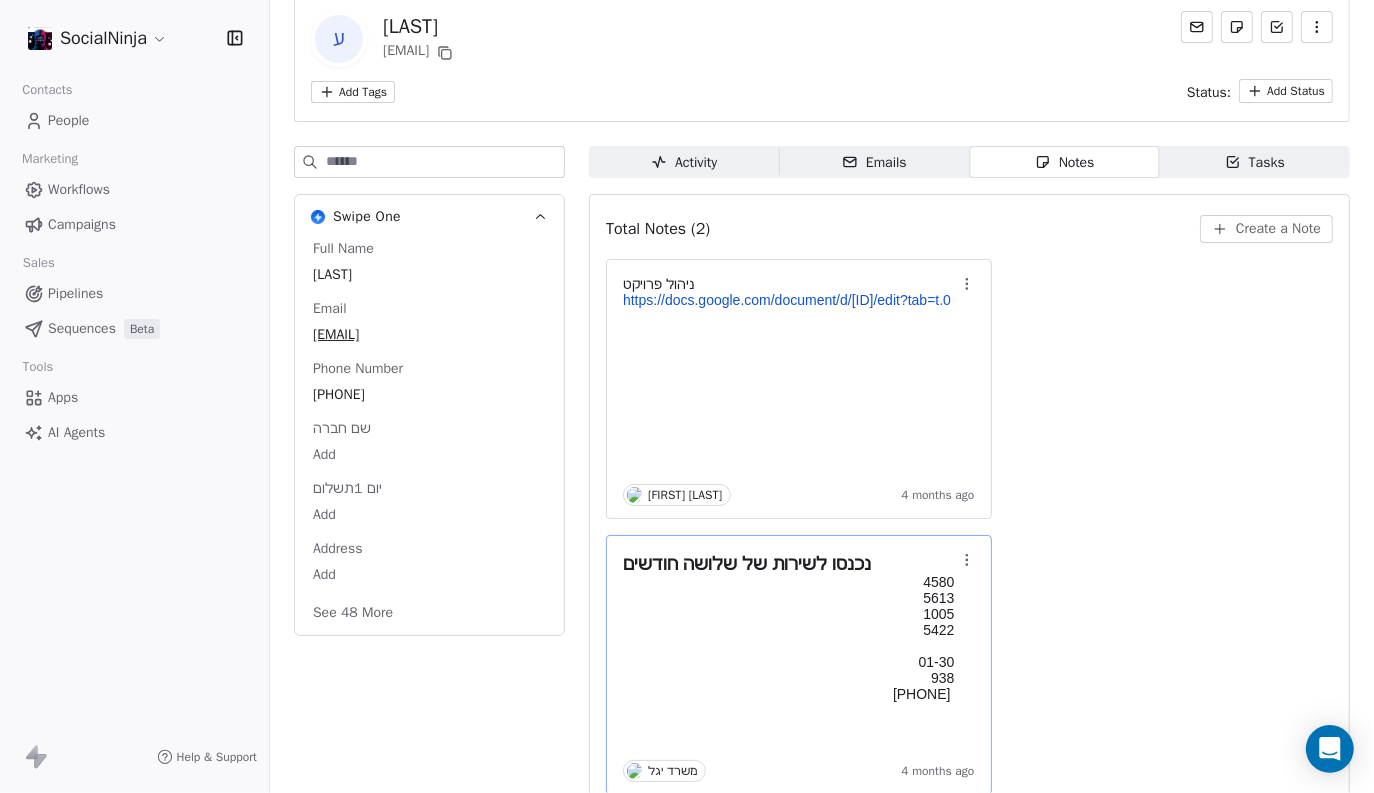 click on "**********" at bounding box center (687, 397) 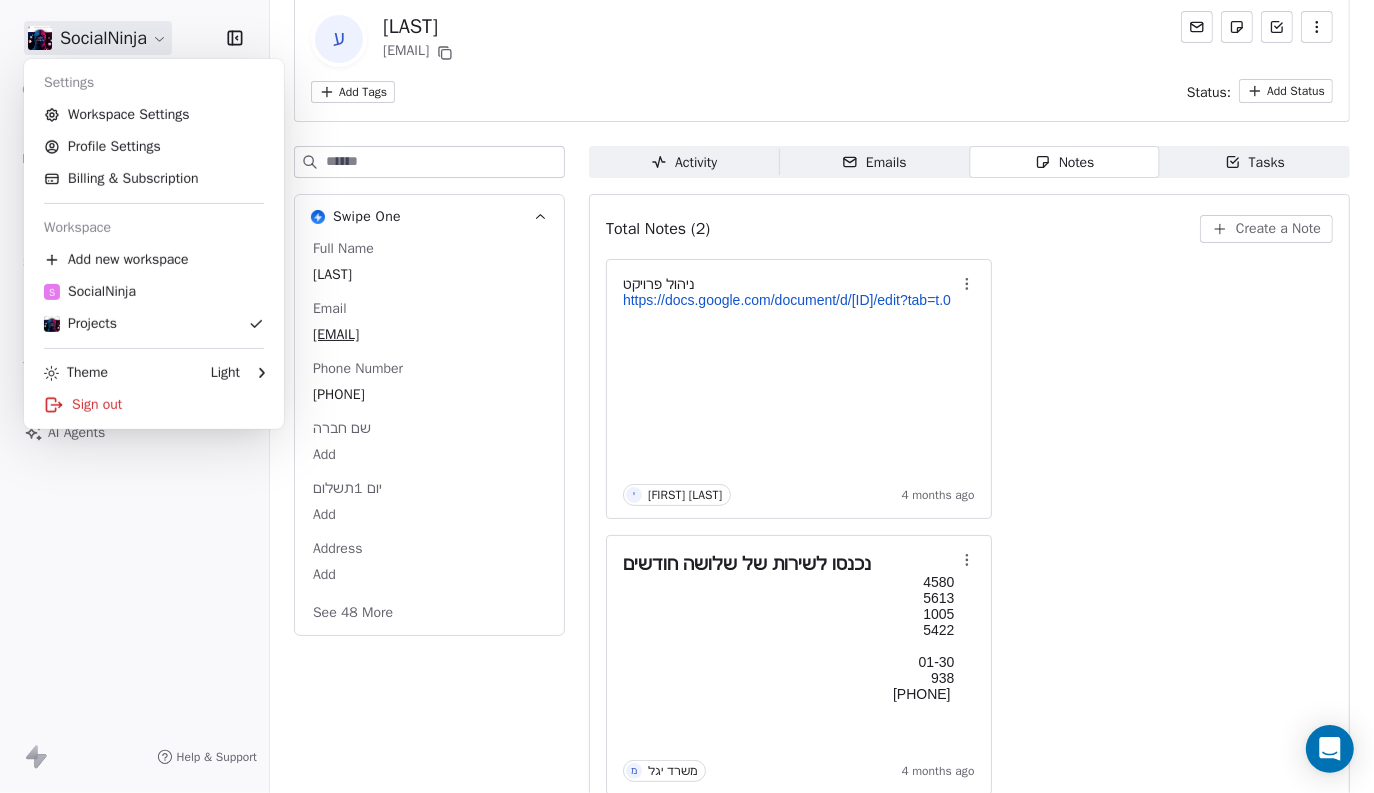 click on "S SocialNinja Contacts People Marketing Workflows Campaigns Sales Pipelines Sequences Beta Tools Apps AI Agents Help & Support Back ע עטר [EMAIL] Add Tags Status: Add Status Swipe One Full Name עטר Email [EMAIL] Phone Number [PHONE] שם חברה Add יום 1תשלום Add Address Add See 48 More Activity Activity Emails Emails Notes Notes Tasks Tasks Total Notes (2) Create a Note ניהול פרויקט https://docs.google.com/document/d/[ID]/edit?tab=t.0 י יעקב Yacov 4 months ago נכנסו לשירות של שלושה חודשים 4580 5613 1005 5422 01-30 938 040869059   2500×3 1350 מחירים לפני מע”מ מ משרד יגל 4 months ago
Settings Workspace Settings Profile Settings Billing & Subscription Workspace Add new workspace S SocialNinja Projects Theme Light Sign out" at bounding box center [687, 396] 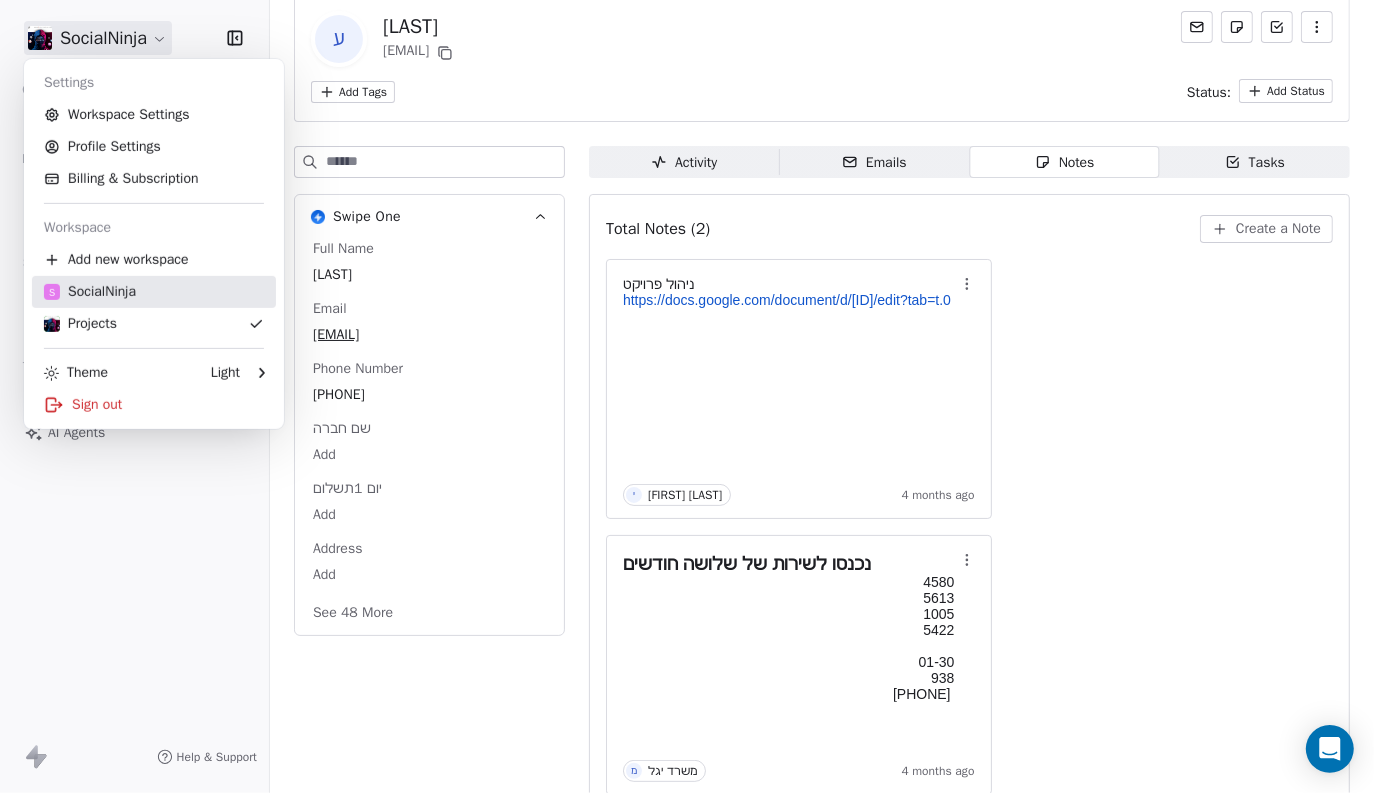 click on "S SocialNinja" at bounding box center [154, 292] 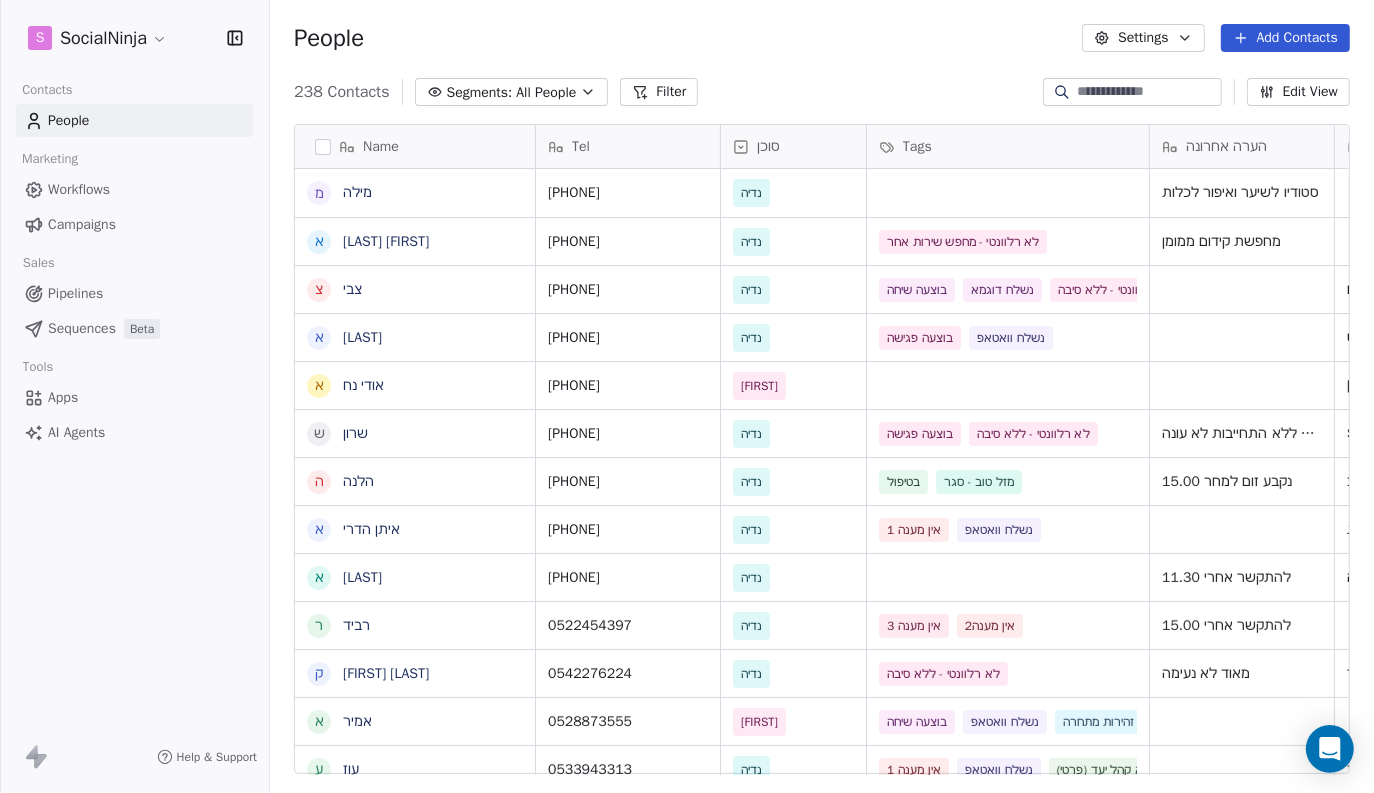 scroll, scrollTop: 15, scrollLeft: 15, axis: both 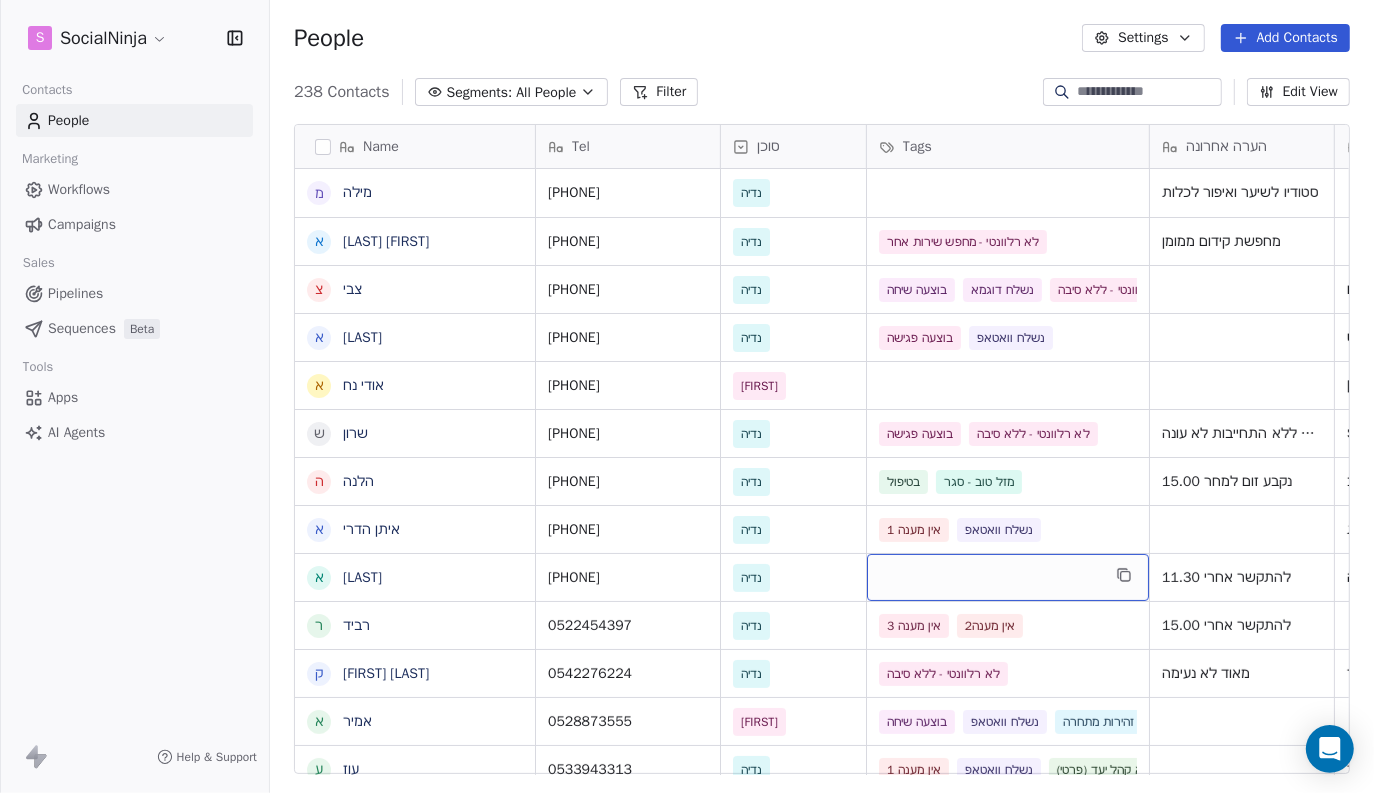click at bounding box center (1008, 577) 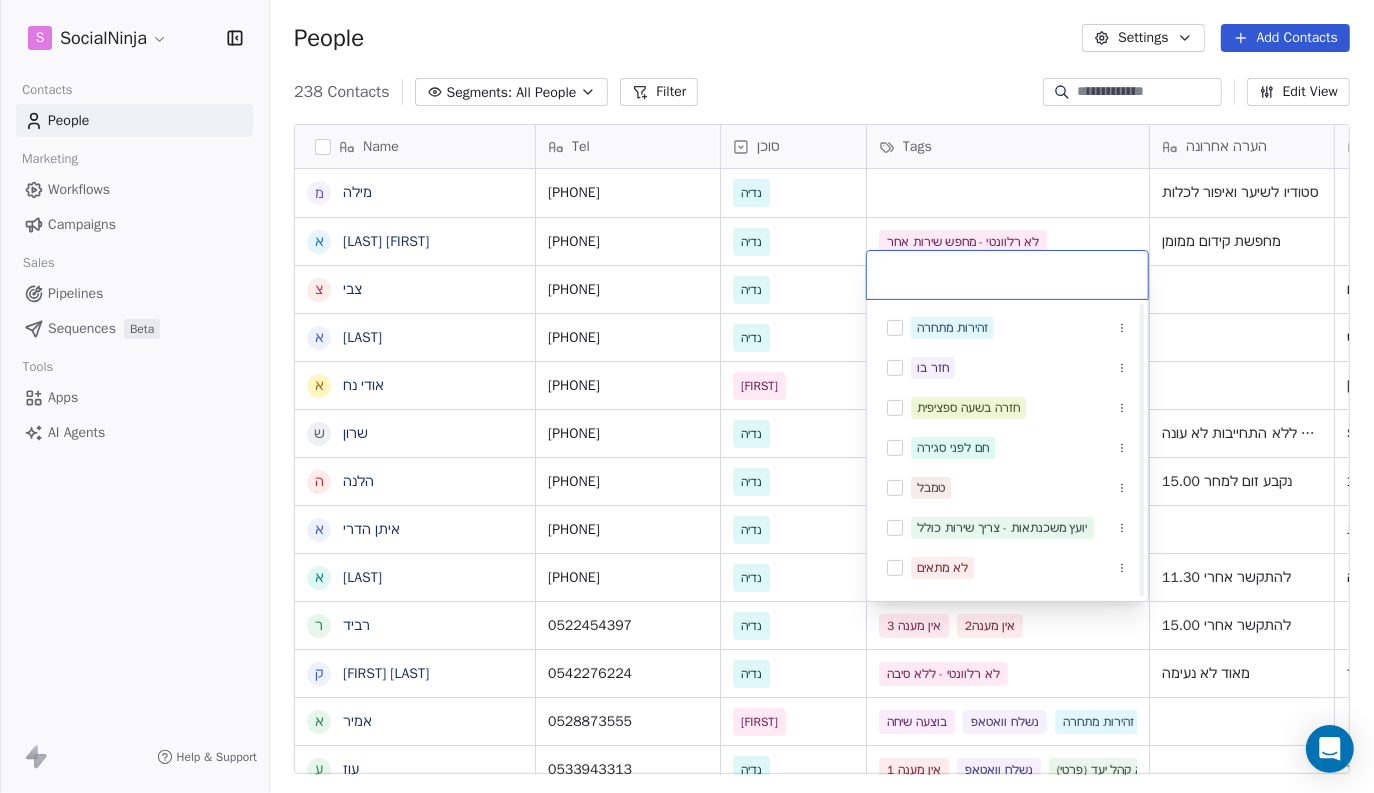scroll, scrollTop: 900, scrollLeft: 0, axis: vertical 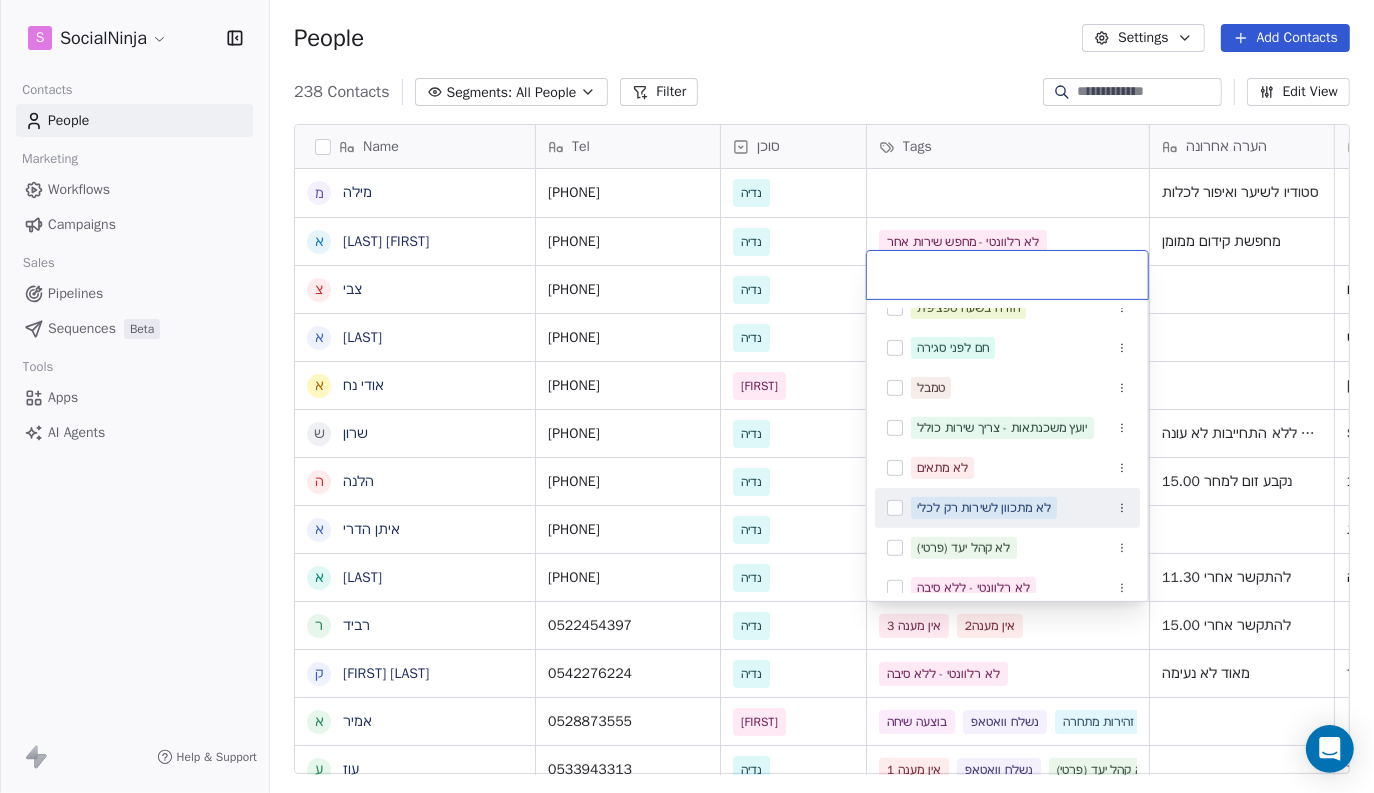 click at bounding box center (895, 508) 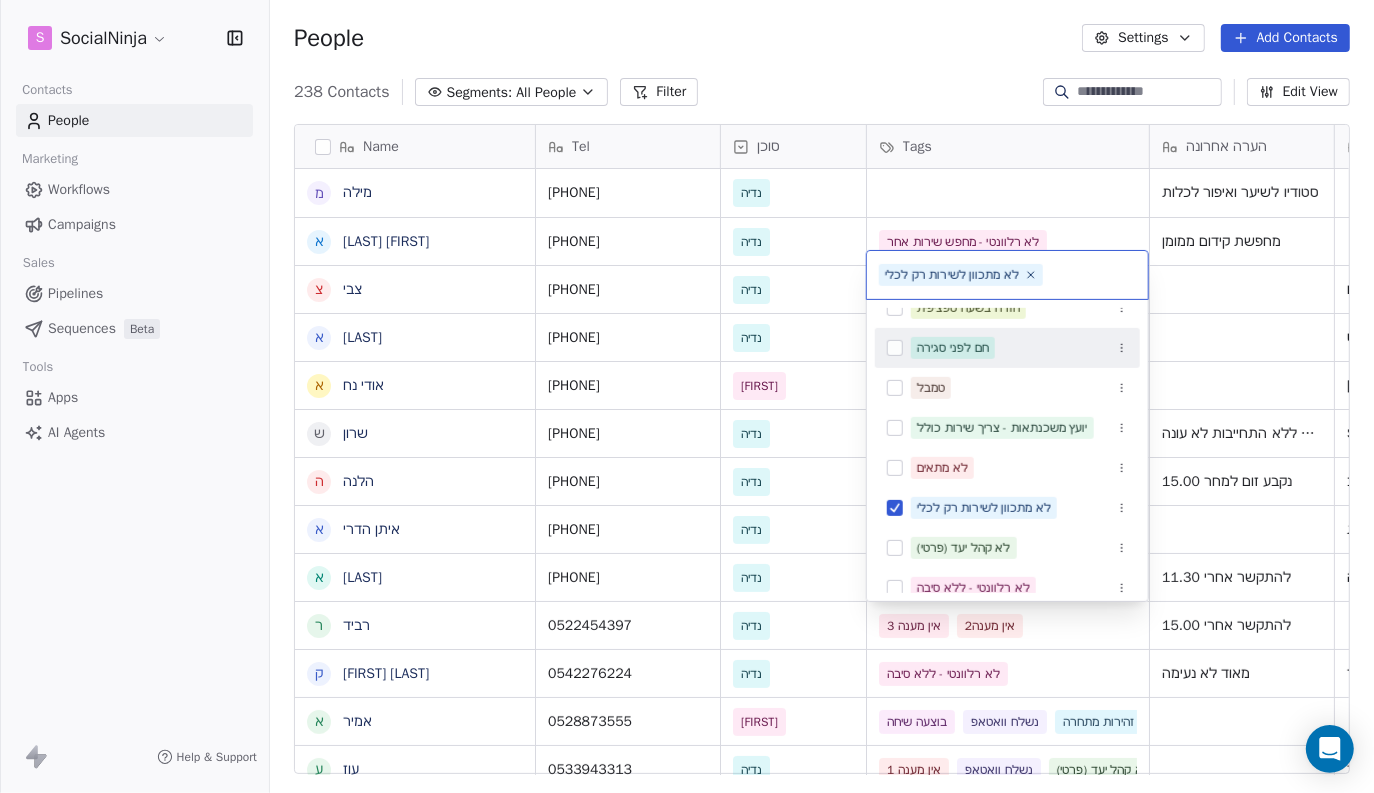 click on "S SocialNinja Contacts People Marketing Workflows Campaigns Sales Pipelines Sequences Beta Tools Apps AI Agents Help & Support People Settings Add Contacts 238 Contacts Segments: All People Filter Edit View Tag Add to Sequence Export Name מ מילה א ארזה פרוכטר צ צבי א אלירן א אודי נח ש שרון ה הלנה א איתן הדרי א אייל ר רביד ק קוראל אנגלשטיין א אמיר ע עוז מ מזל כהן מ מורן ג גבי ז זהר א אלמוג מועלם ל לאה ח חוי פוזנר א אורלי ברי ק קובי יהושע א אמיר דנצינגר י יניב צנחני ל ליאת ו ויקי דור א אמיר ש שלי י יהודה מורג ל ליאורה ח חגיא ה הדס י יעקב Tel סוכן Tags הערה אחרונה שם חברה Email Last Activity Date AST Created Date AST [PHONE] נדיה סטודיו לשיער ואיפור לכלות [MONTH] [DAY], [YEAR] [HOUR]:[MINUTE] [AM/PM] [PHONE] נדיה מחפשת קידום ממומן [PHONE]" at bounding box center (687, 396) 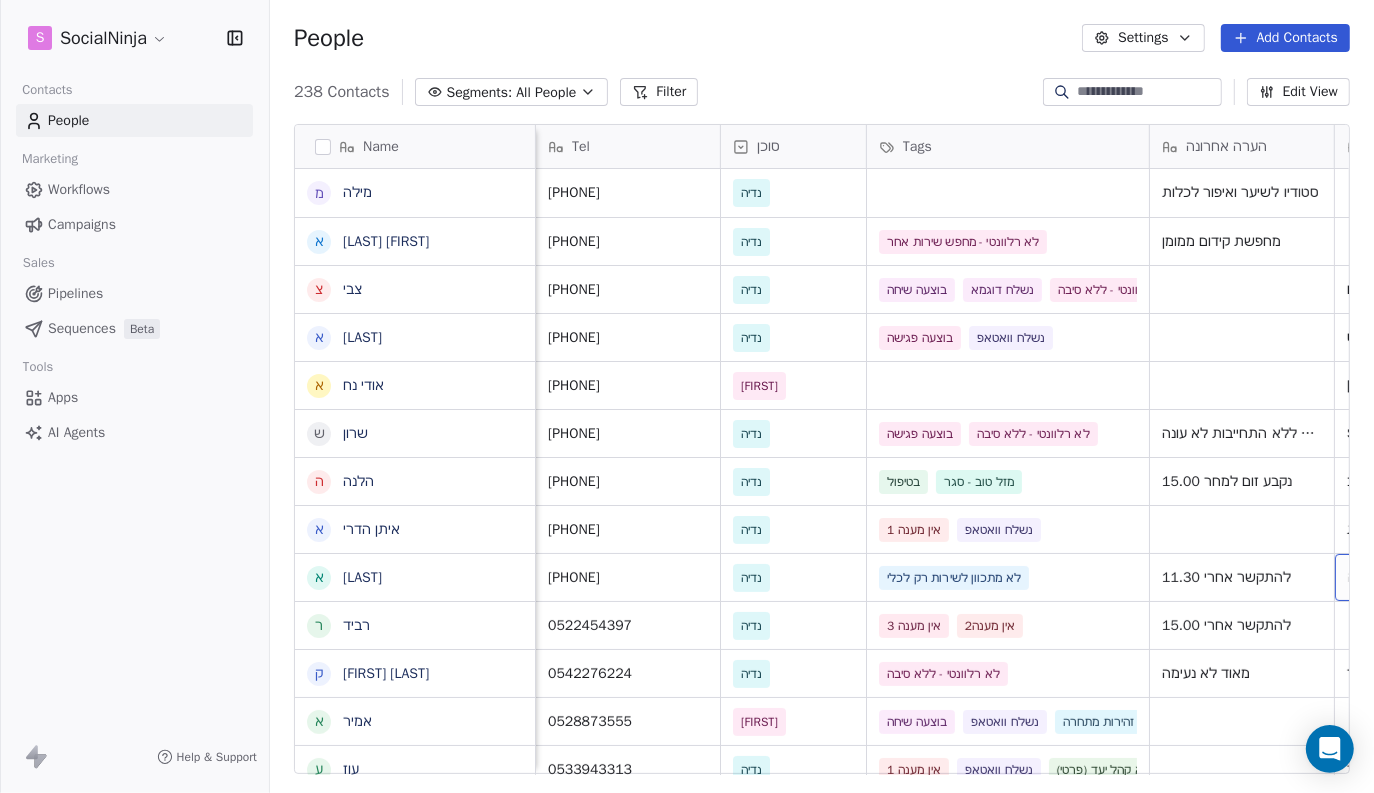 scroll, scrollTop: 0, scrollLeft: 185, axis: horizontal 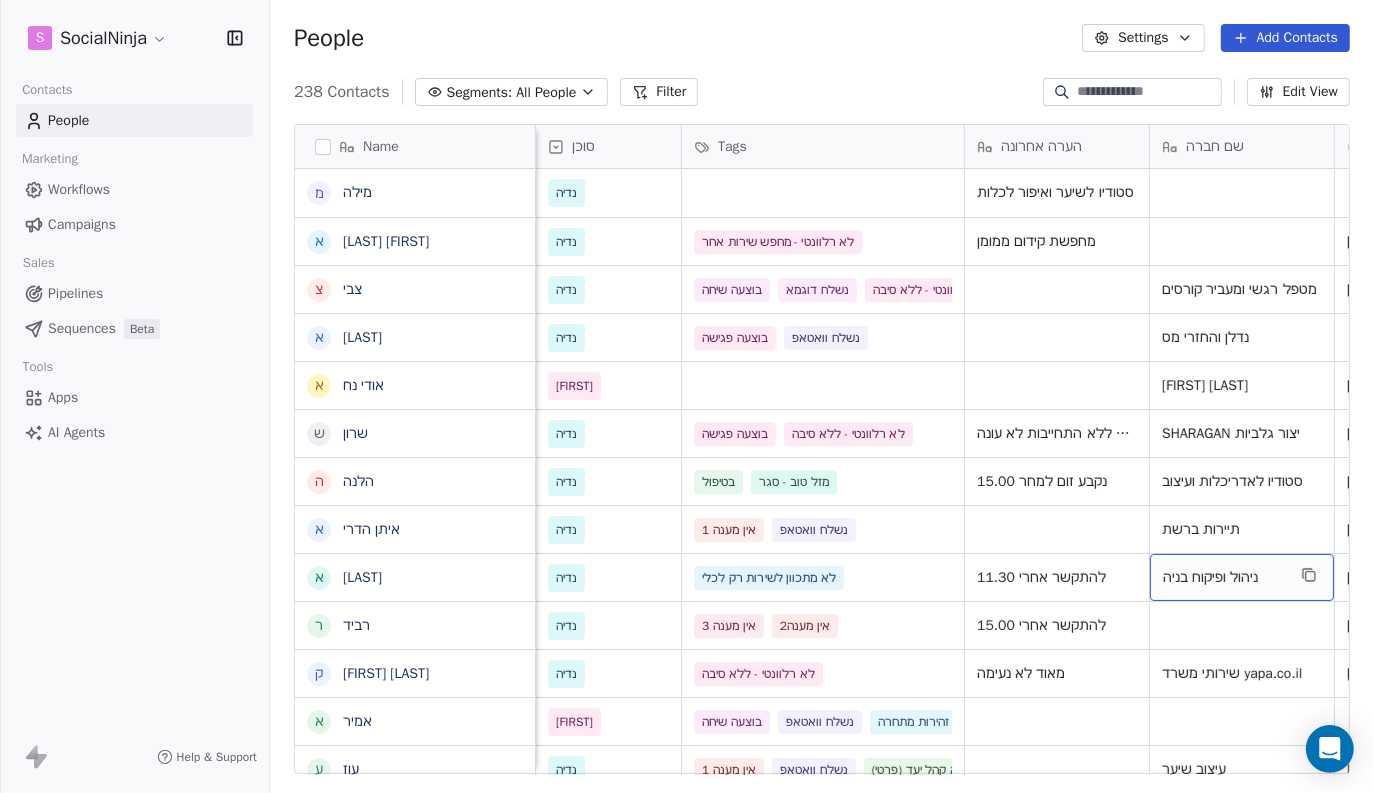 click on "S SocialNinja Contacts People Marketing Workflows Campaigns Sales Pipelines Sequences Beta Tools Apps AI Agents Help & Support People Settings Add Contacts 238 Contacts Segments: All People Filter Edit View Tag Add to Sequence Export Name מ מילה א ארזה פרוכטר צ צבי א אלירן א אודי נח ש שרון ה הלנה א איתן הדרי א אייל ר רביד ק קוראל אנגלשטיין א אמיר ע עוז מ מזל כהן מ מורן ג גבי ז זהר א אלמוג מועלם ל לאה ח חוי פוזנר א אורלי ברי ק קובי יהושע א אמיר דנצינגר י יניב צנחני ל ליאת ו ויקי דור א אמיר ש שלי י יהודה מורג ל ליאורה ח חגיא ה הדס י יעקב Tel סוכן Tags הערה אחרונה שם חברה Email Last Activity Date AST Created Date AST 0525503810 נדיה אין מענה 1 אין מענה2 סטודיו לשיער ואיפור לכלות [MONTH] [DAY], [YEAR] [HOUR]:[MINUTE] [AM/PM] 0522512312 נדיה נדיה" at bounding box center (822, 92) 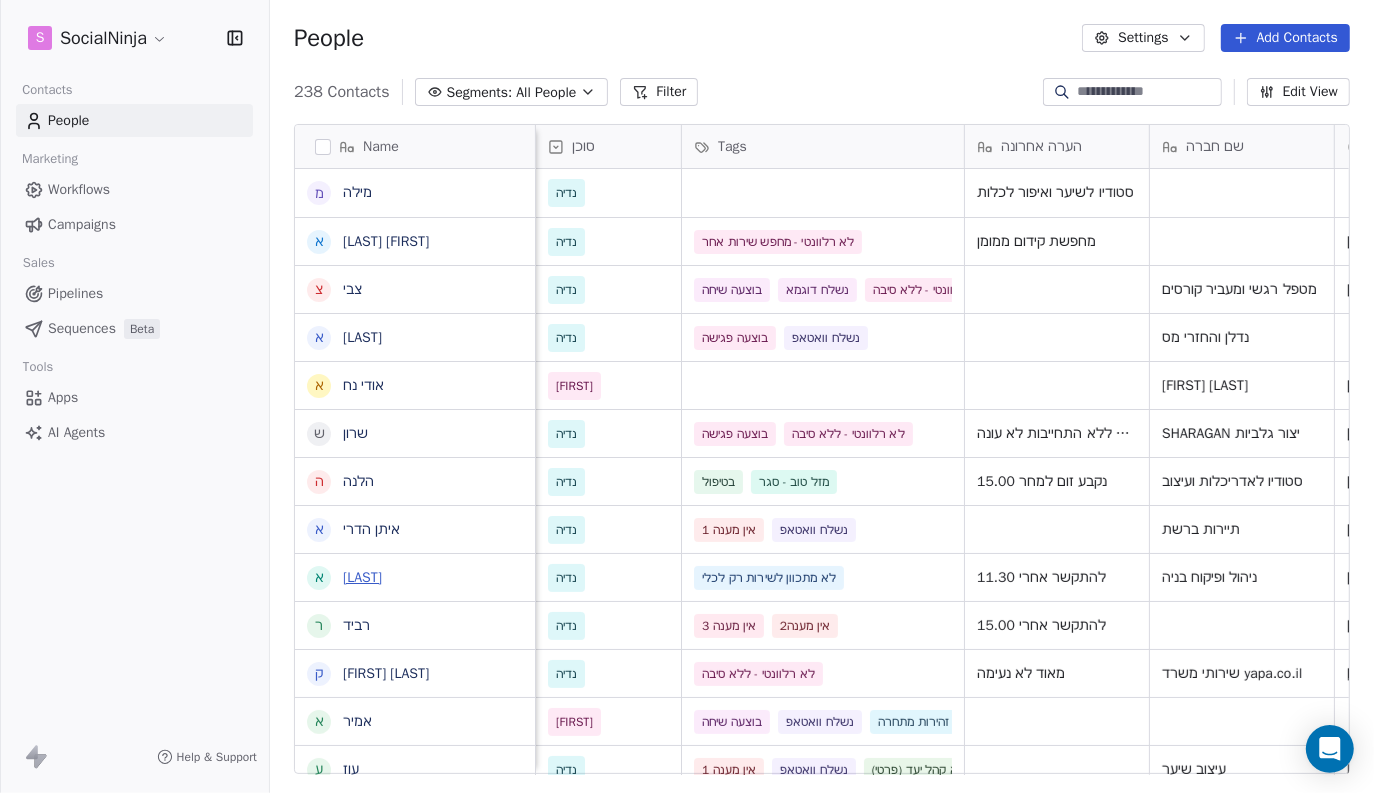 click on "[LAST]" at bounding box center [362, 577] 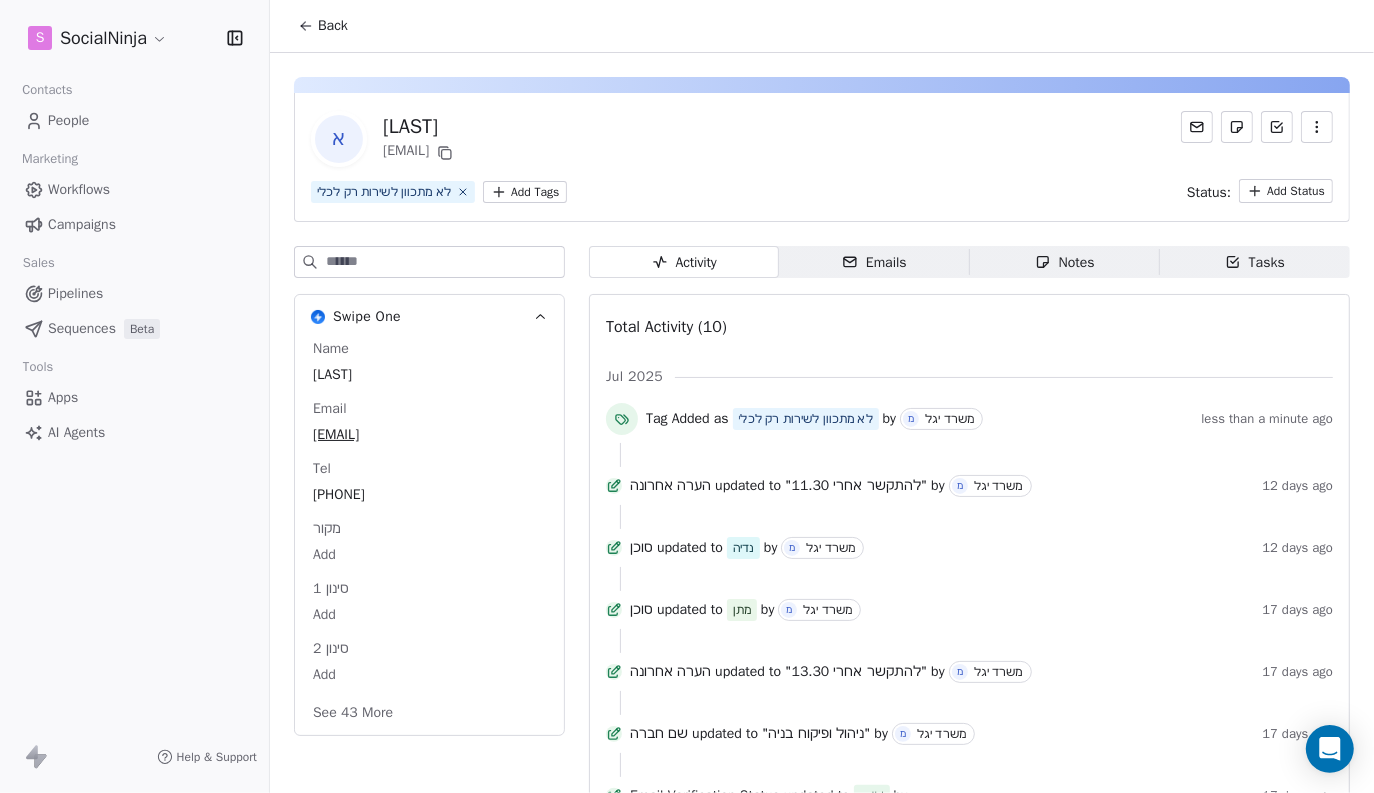 click on "Notes" at bounding box center [1065, 262] 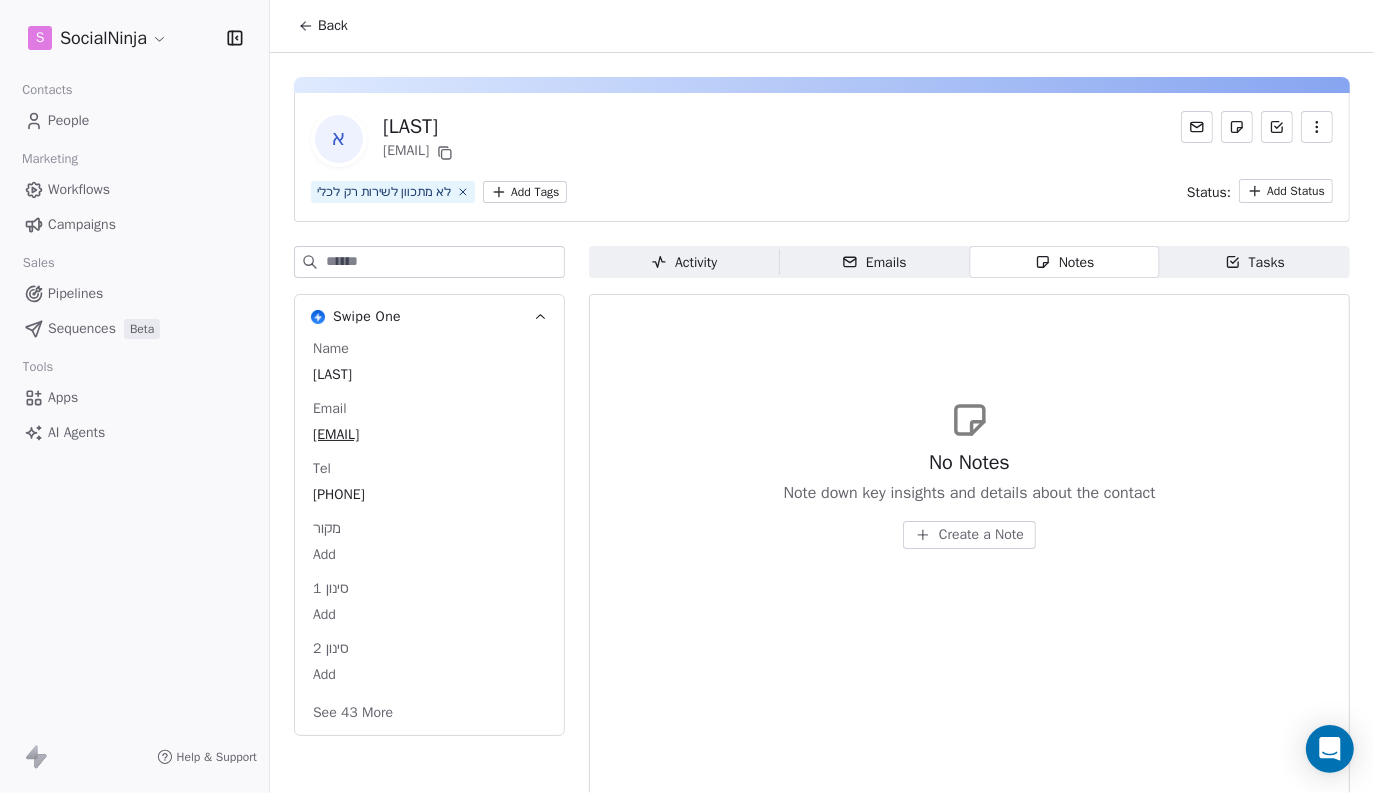 click on "No Notes Note down key insights and details about the contact   Create a Note" at bounding box center [969, 474] 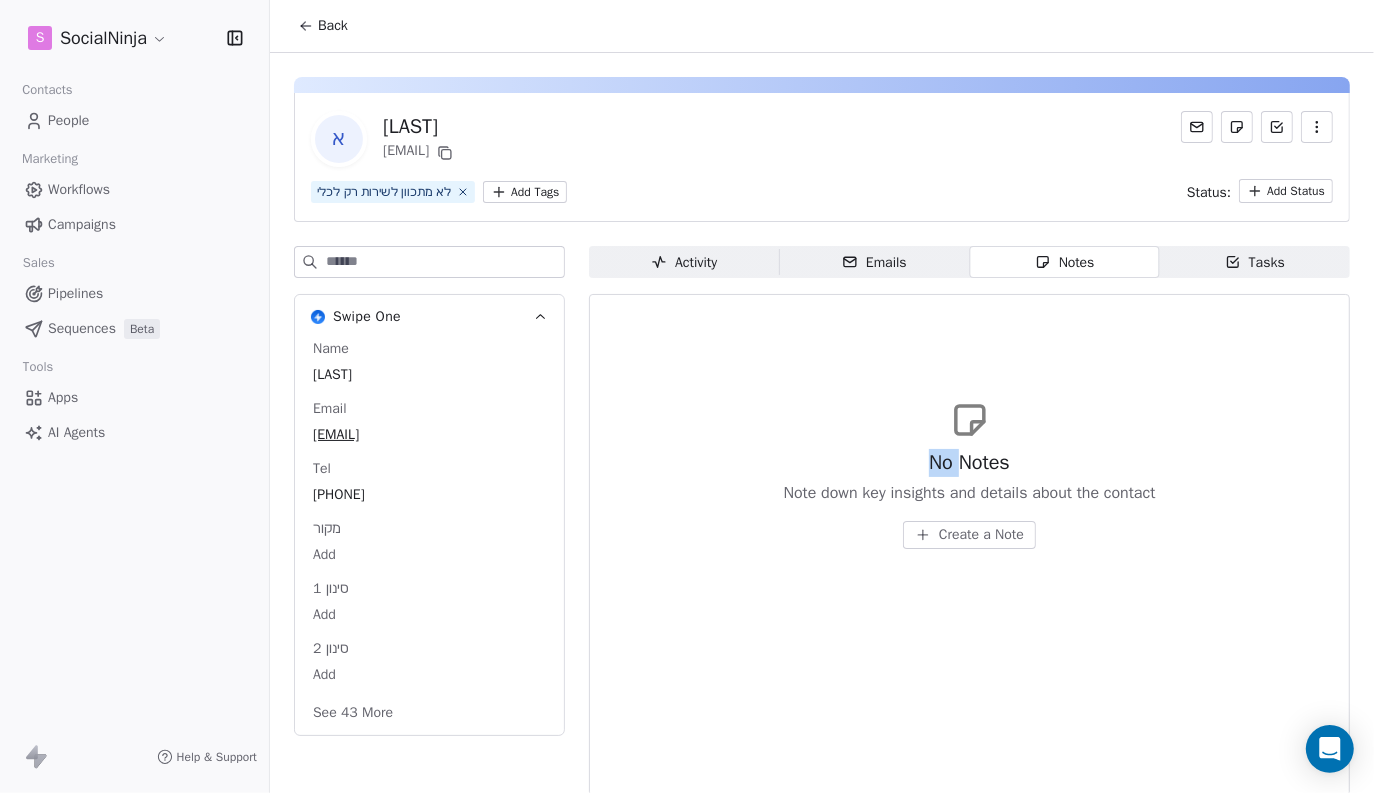 click on "No Notes Note down key insights and details about the contact   Create a Note" at bounding box center (969, 474) 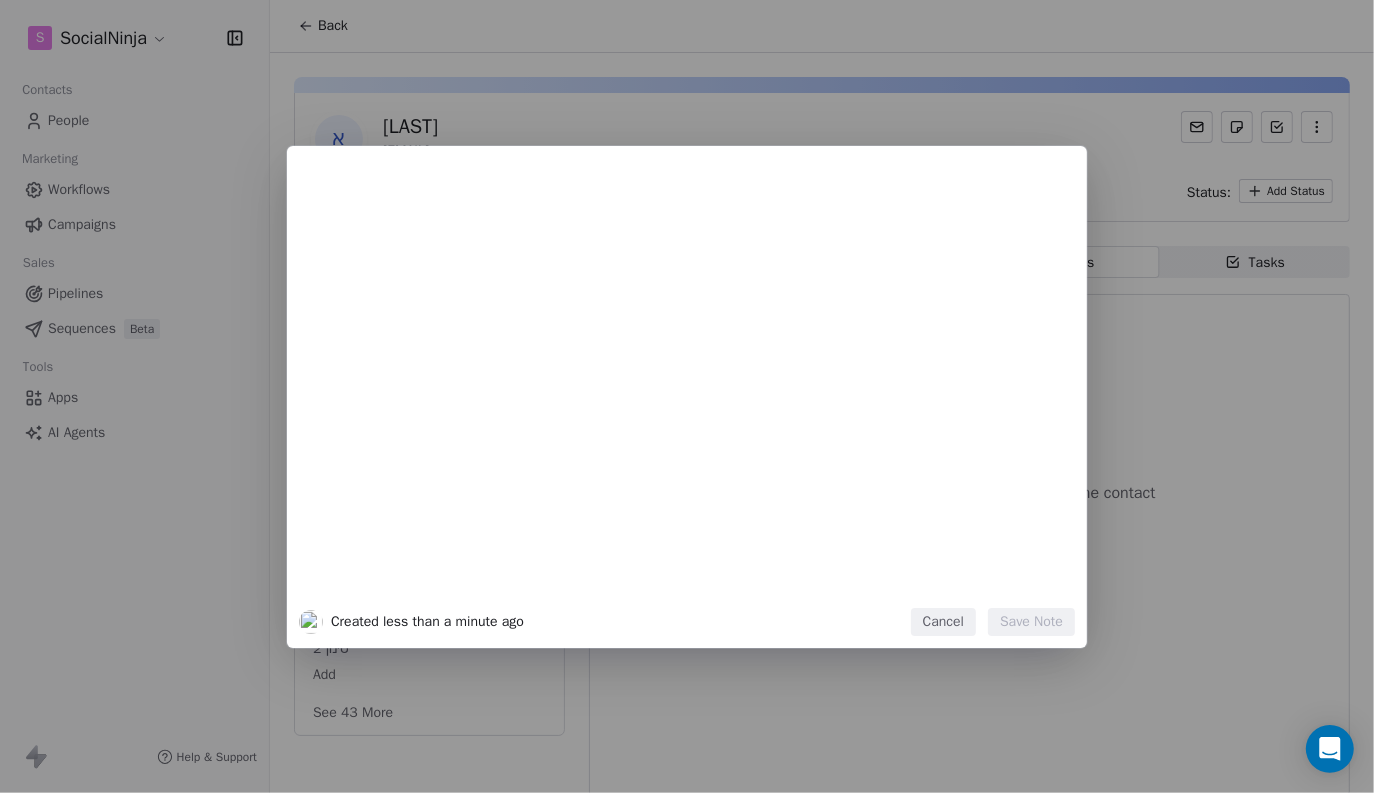 type 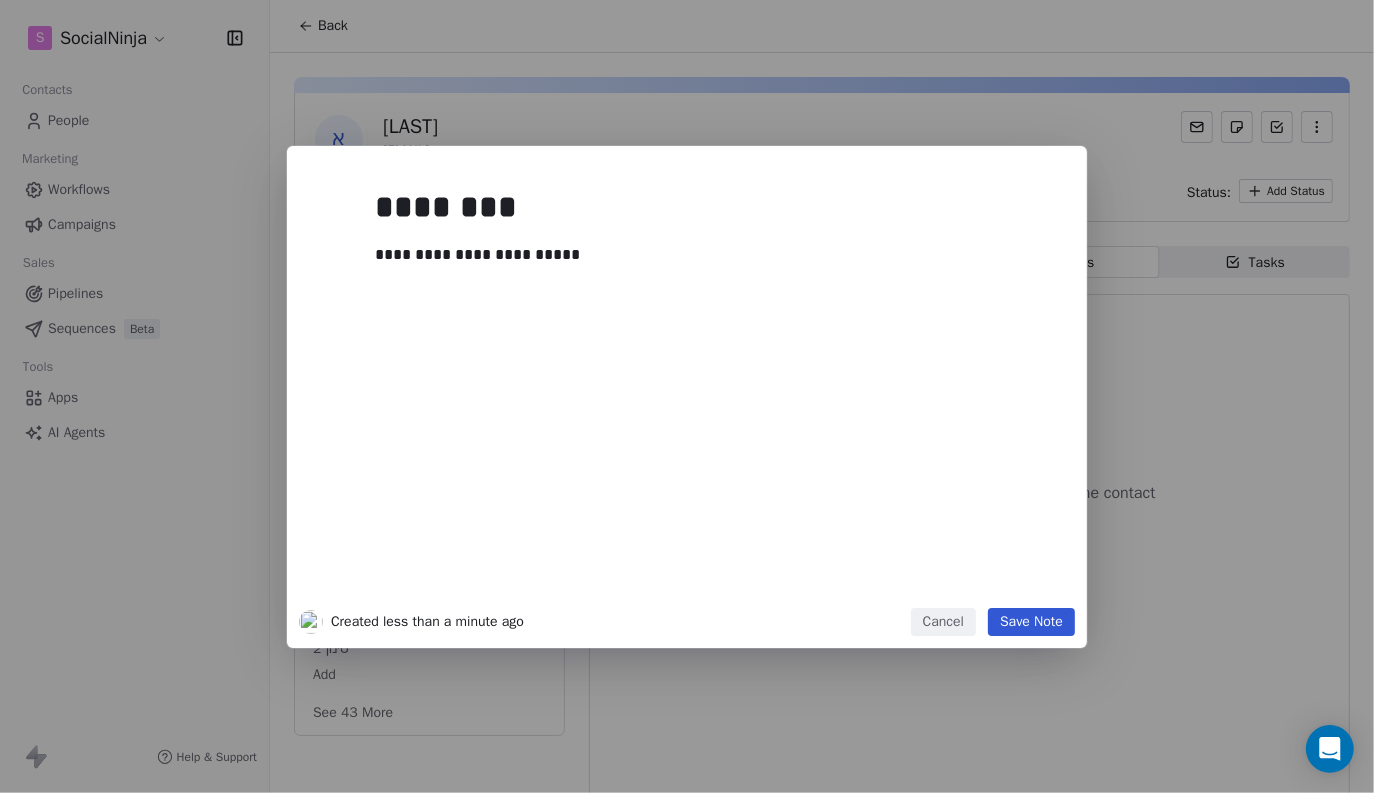 click on "Save Note" at bounding box center (1031, 622) 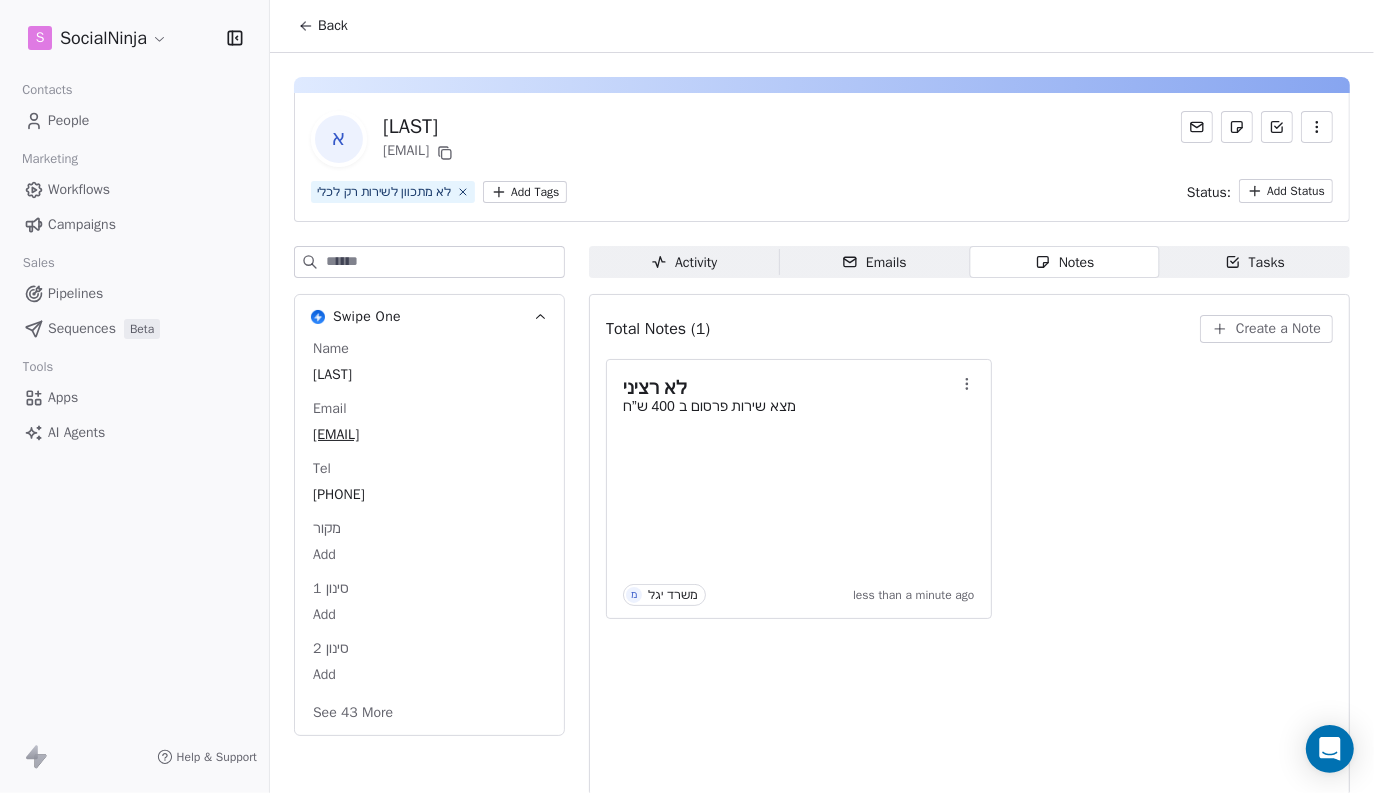 click on "א אייל [EMAIL]" at bounding box center (822, 139) 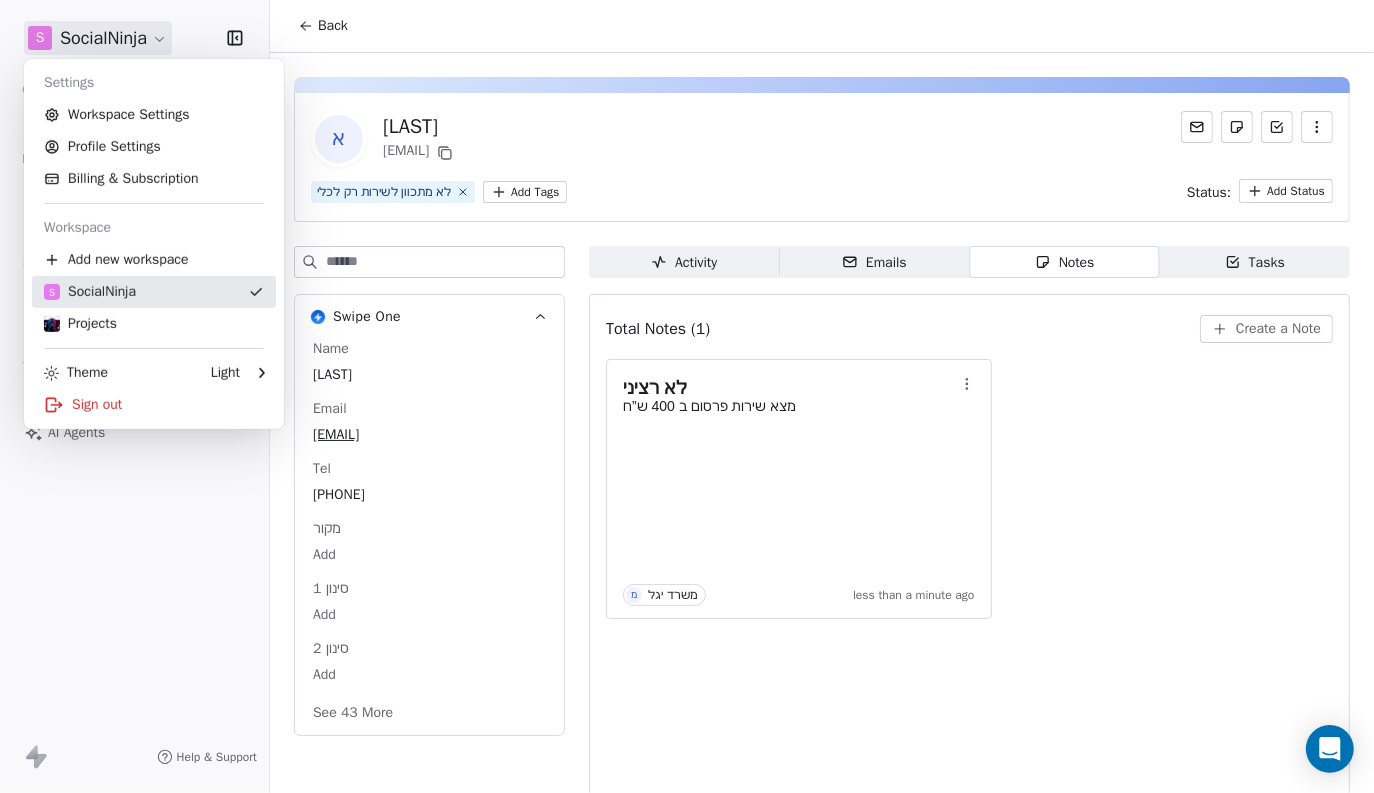 click on "S SocialNinja" at bounding box center (154, 292) 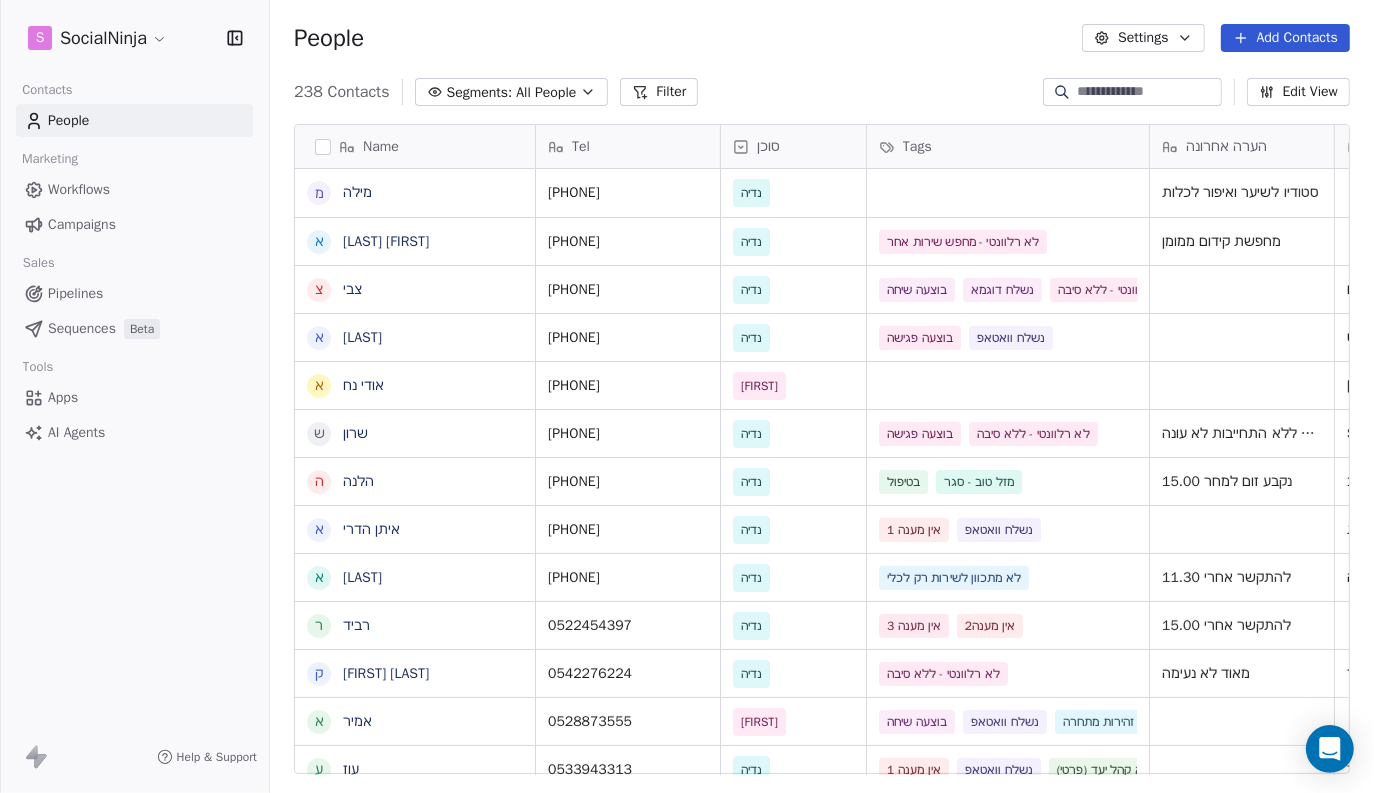 scroll, scrollTop: 15, scrollLeft: 15, axis: both 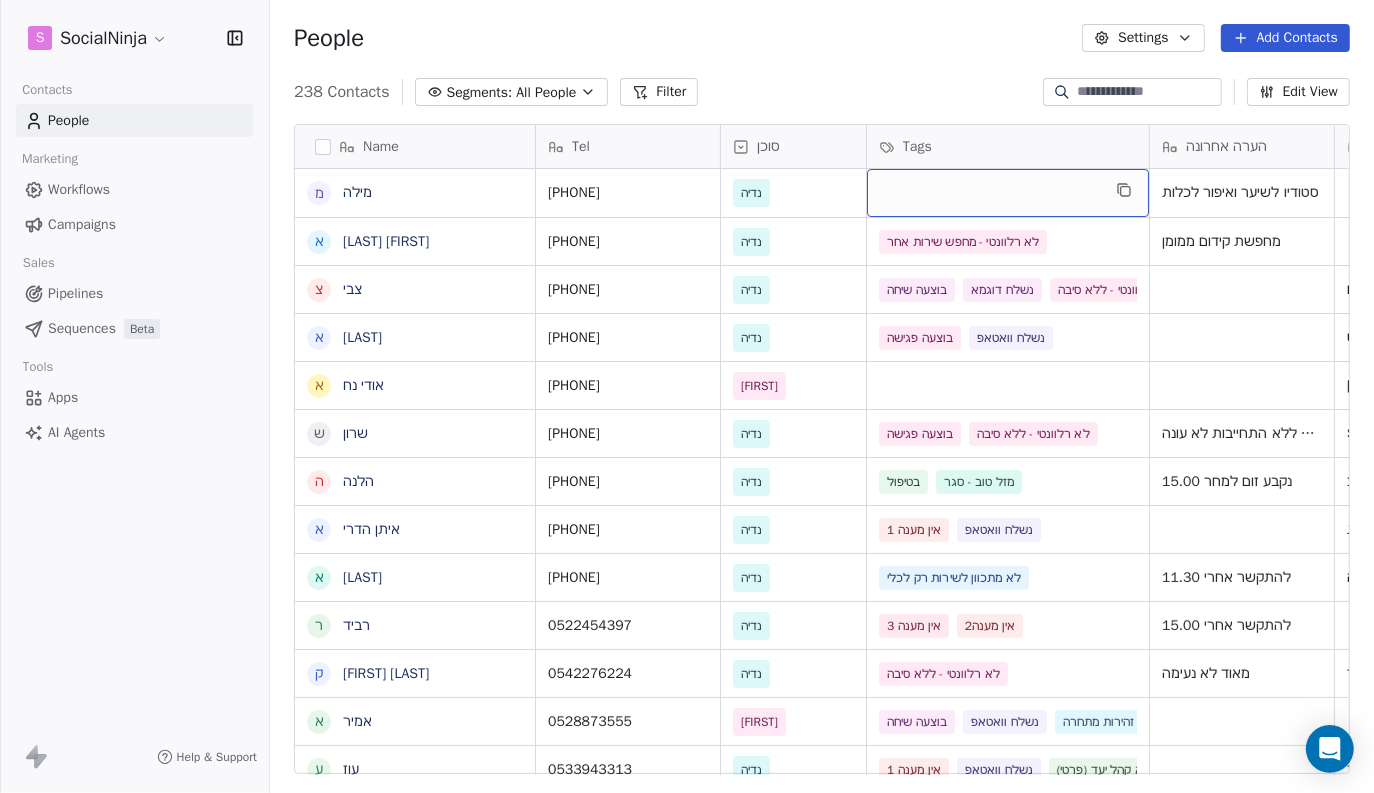click at bounding box center [1008, 193] 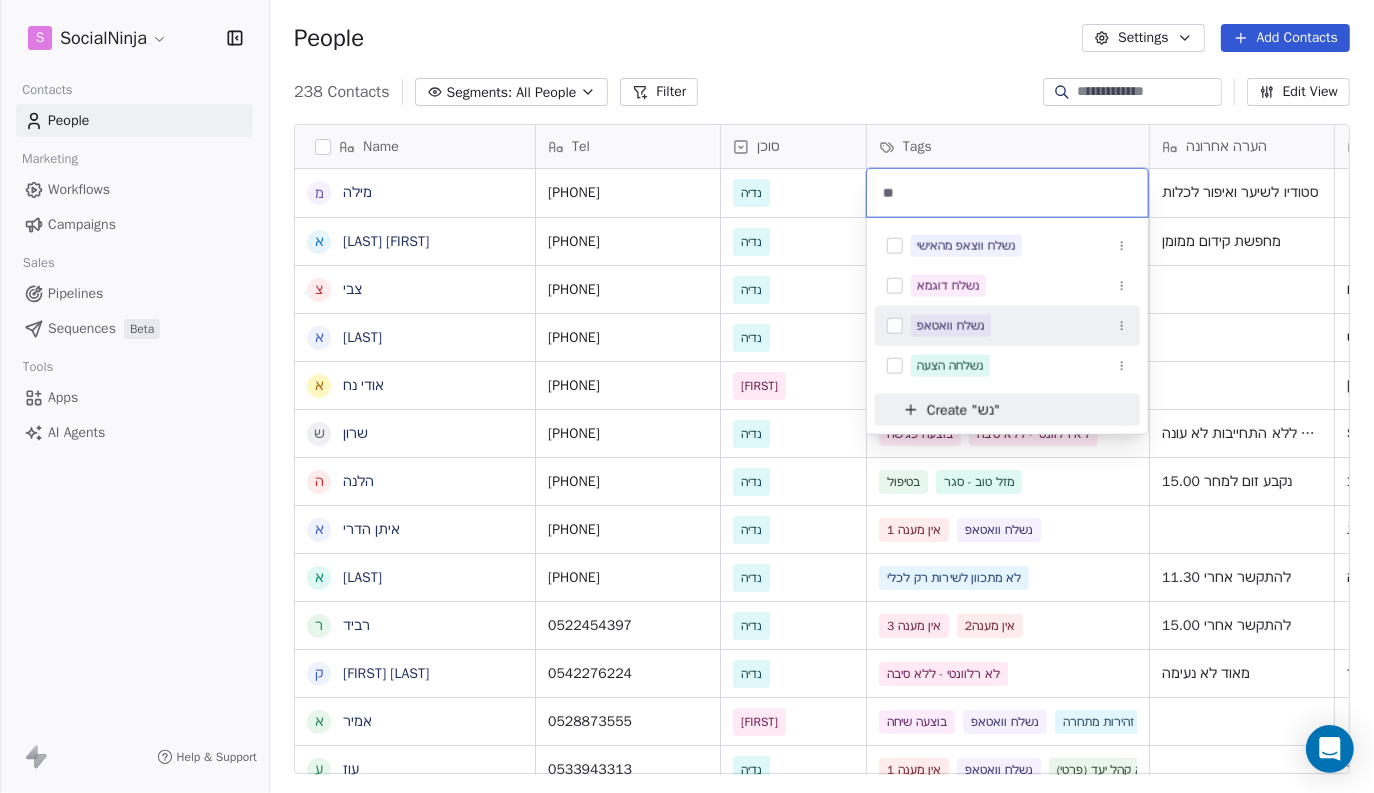 type on "**" 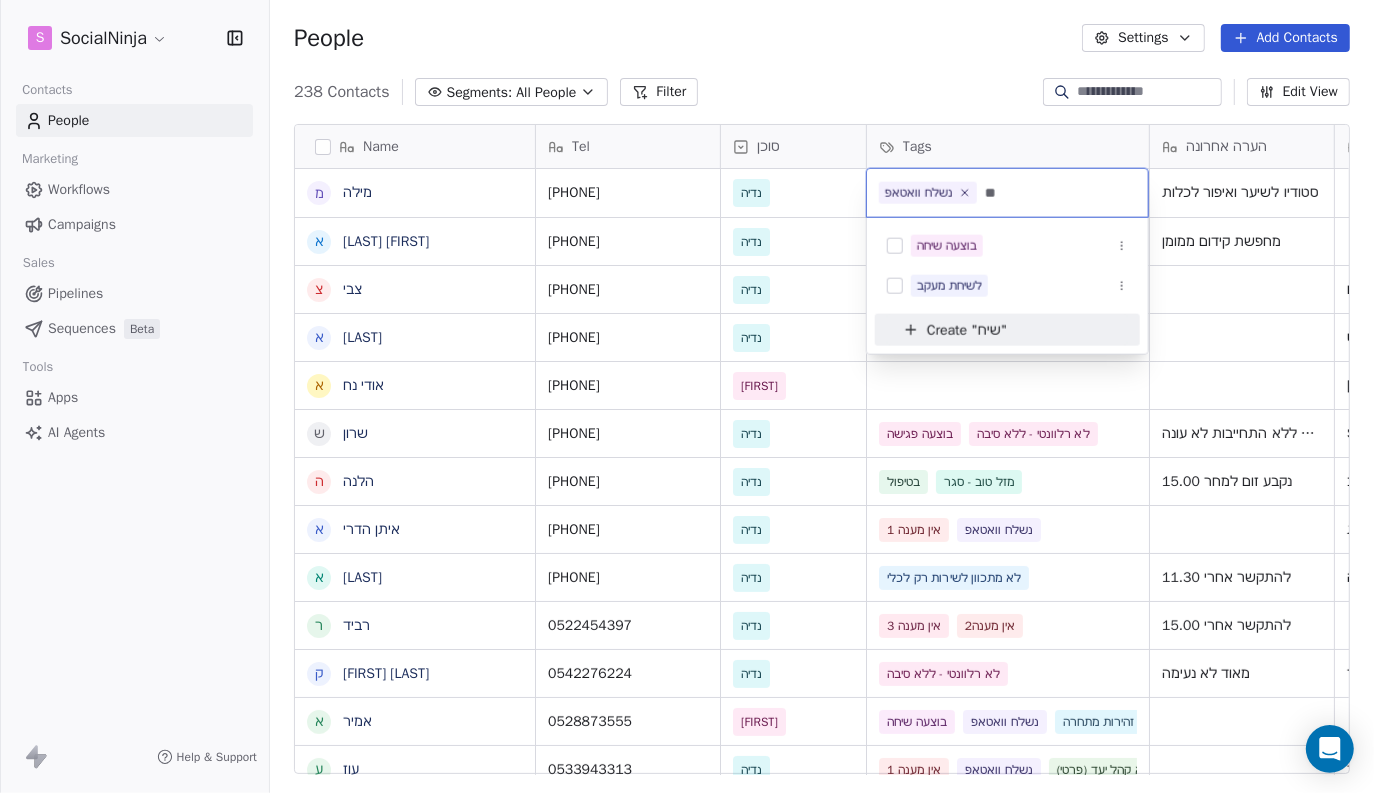 type on "*" 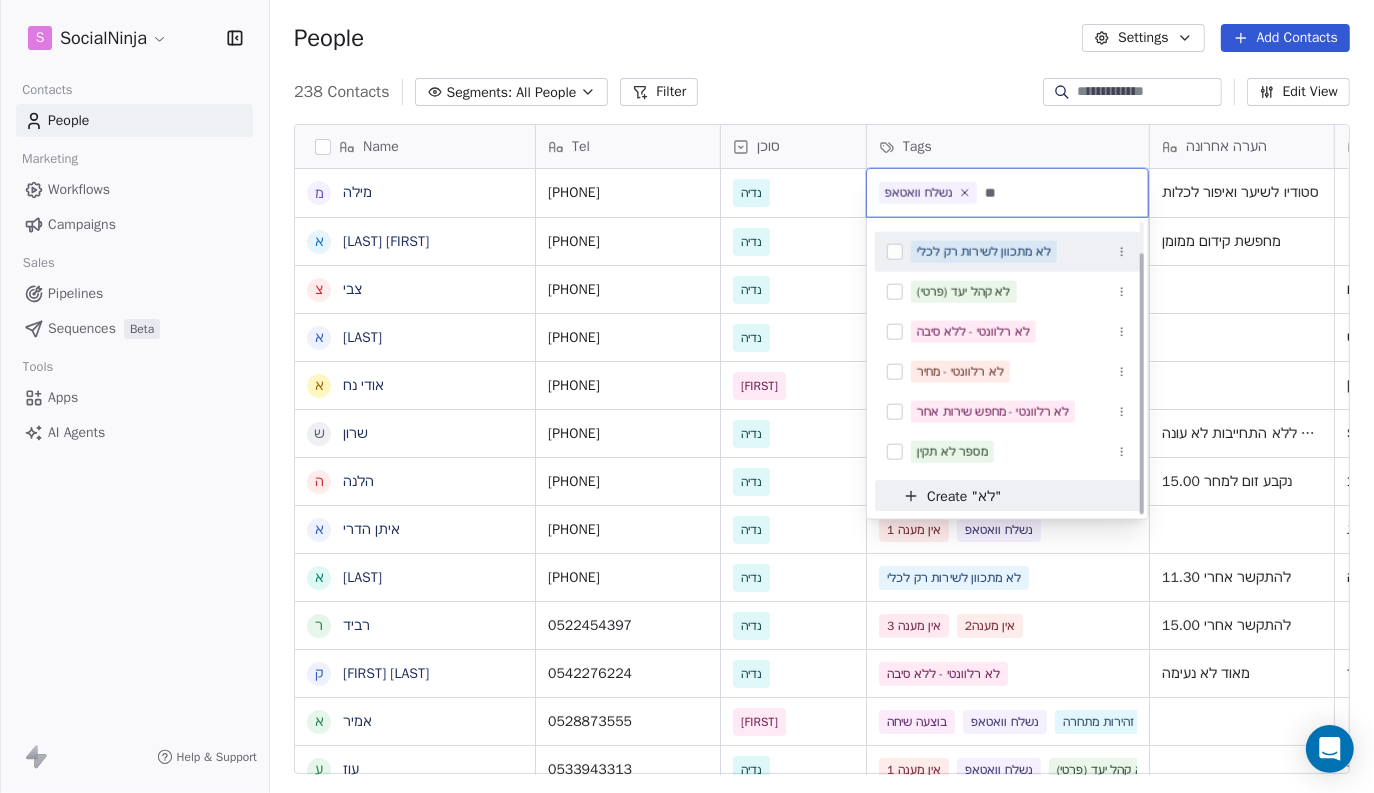 scroll, scrollTop: 0, scrollLeft: 0, axis: both 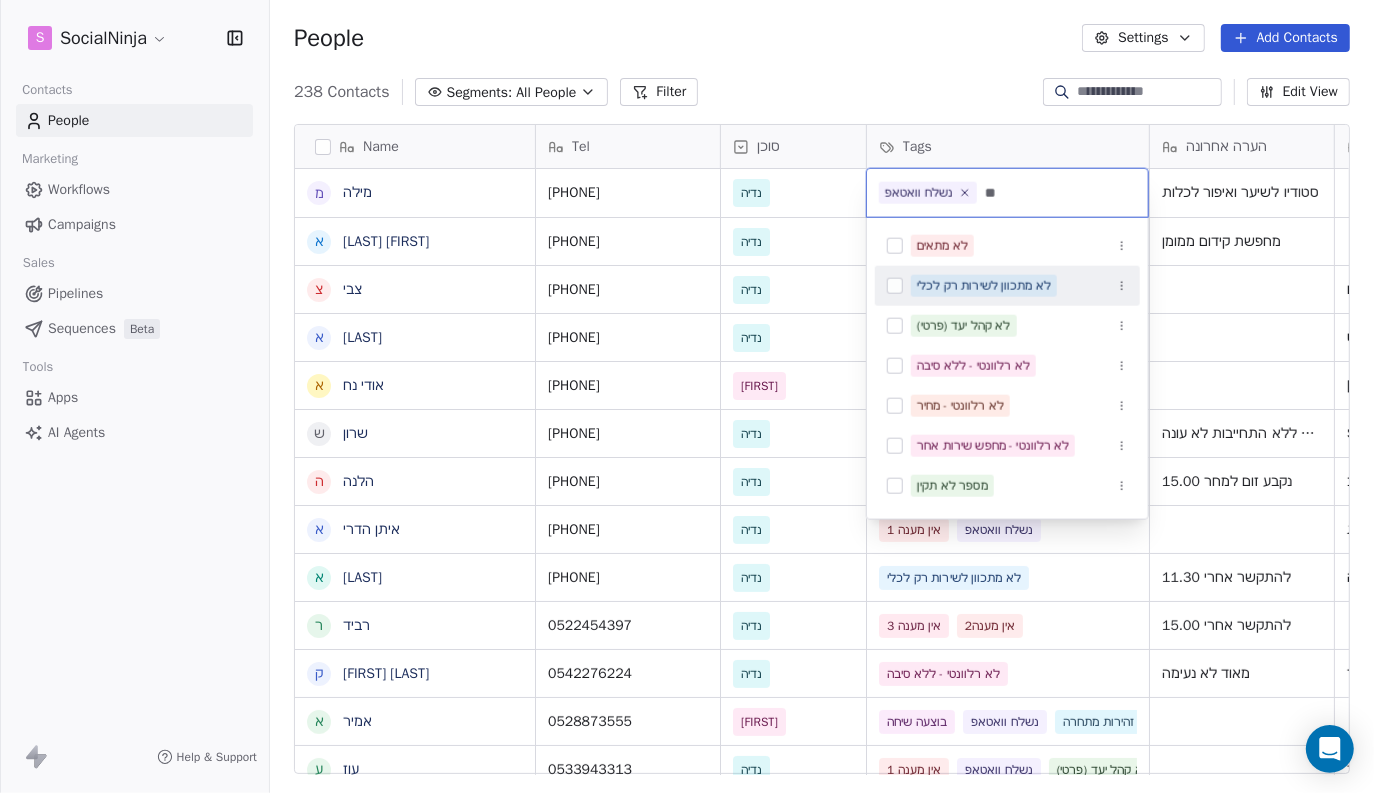 type on "*" 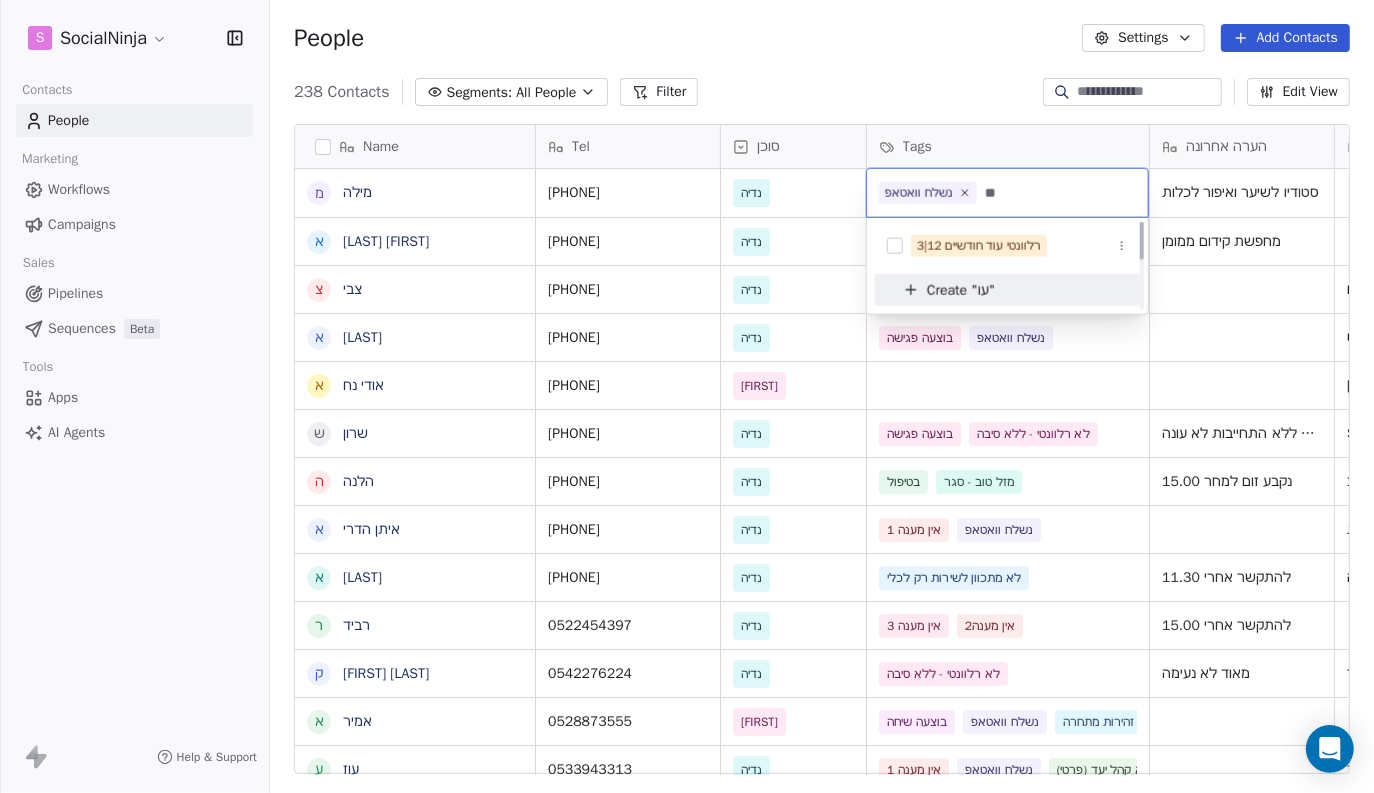 scroll, scrollTop: 0, scrollLeft: 0, axis: both 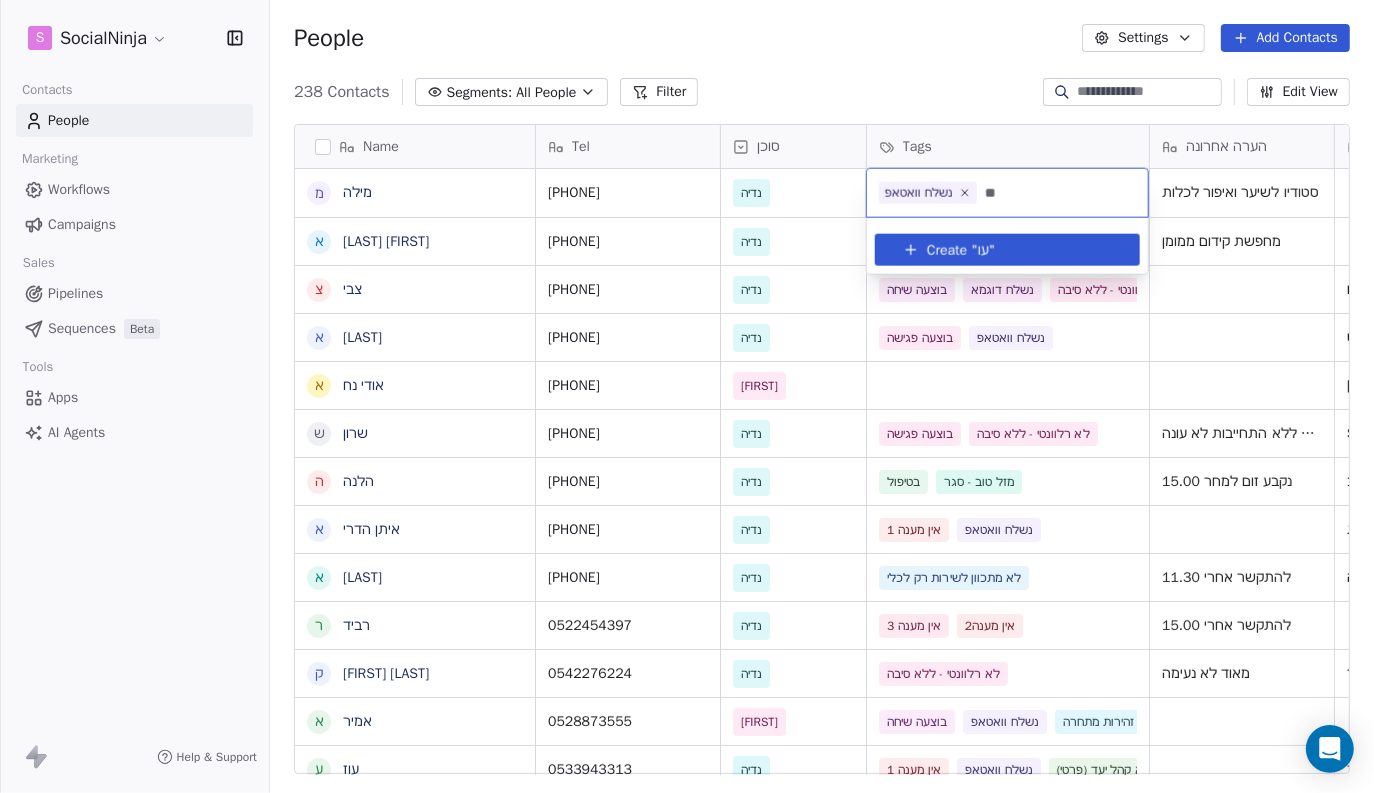 type on "*" 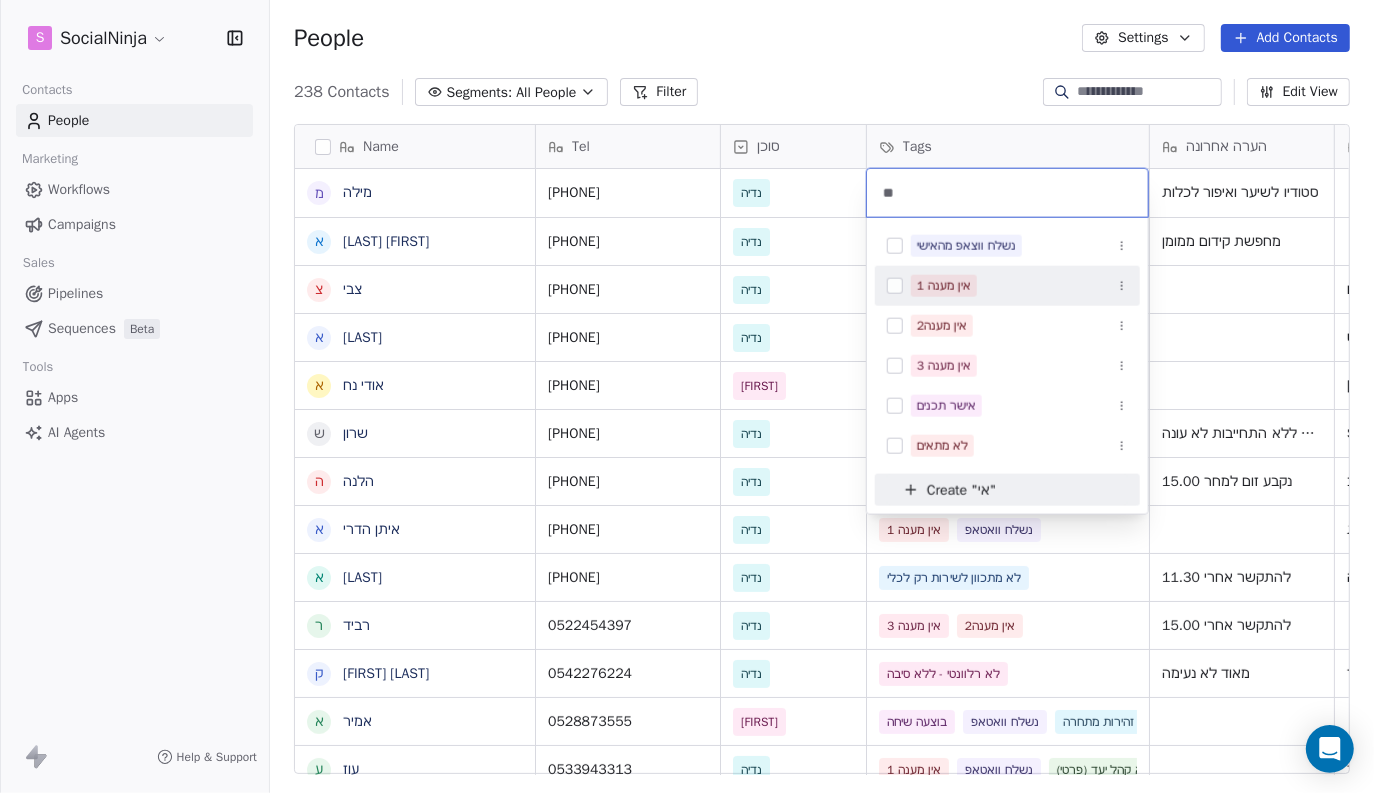 type on "**" 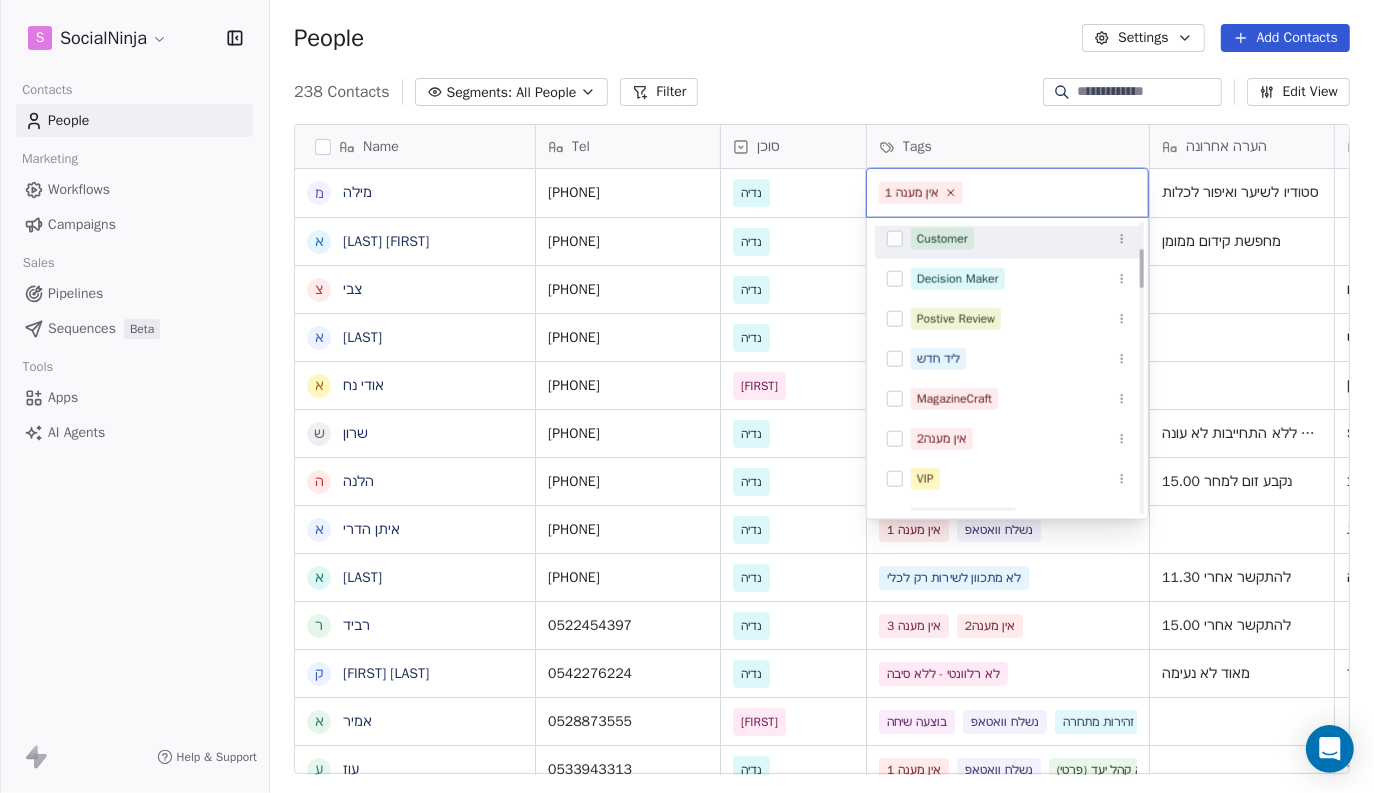 scroll, scrollTop: 200, scrollLeft: 0, axis: vertical 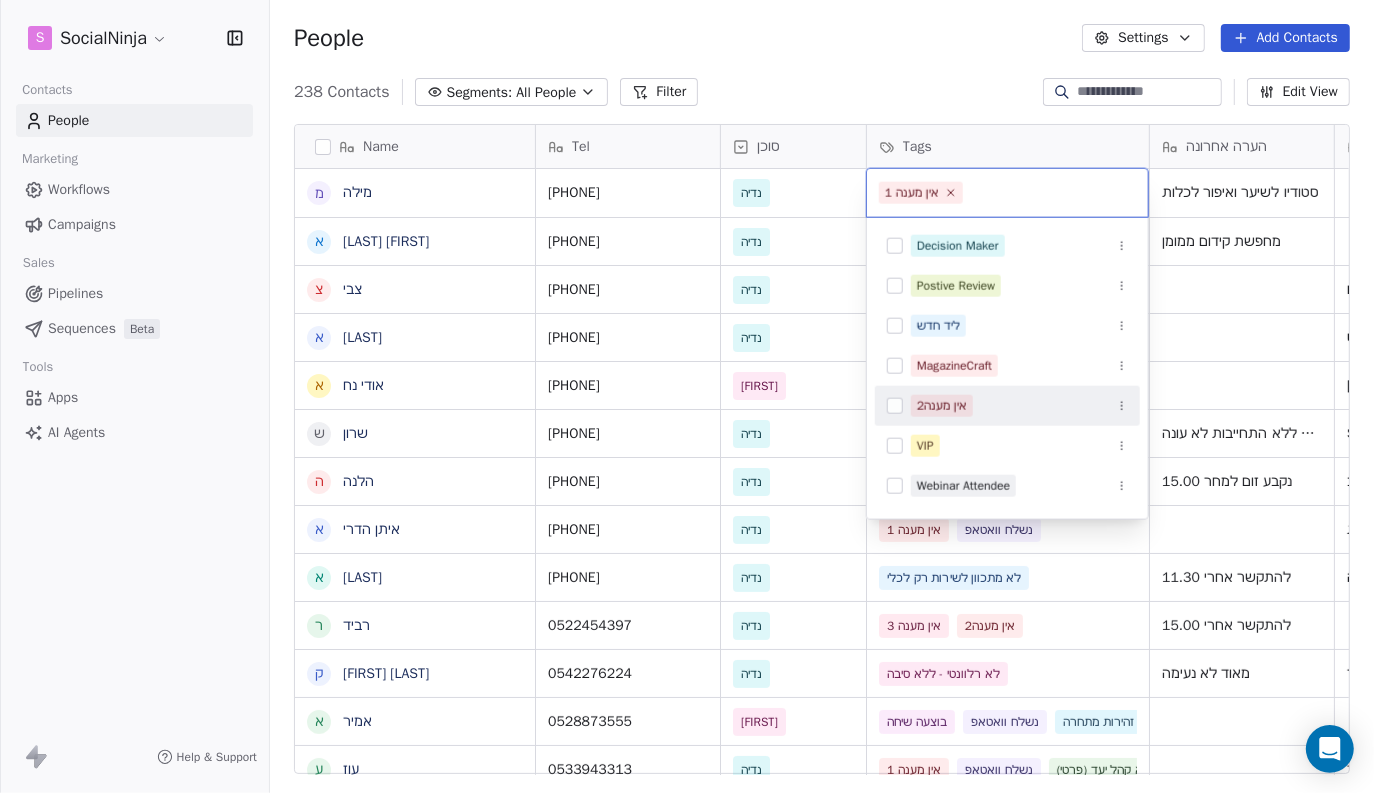 click at bounding box center [895, 406] 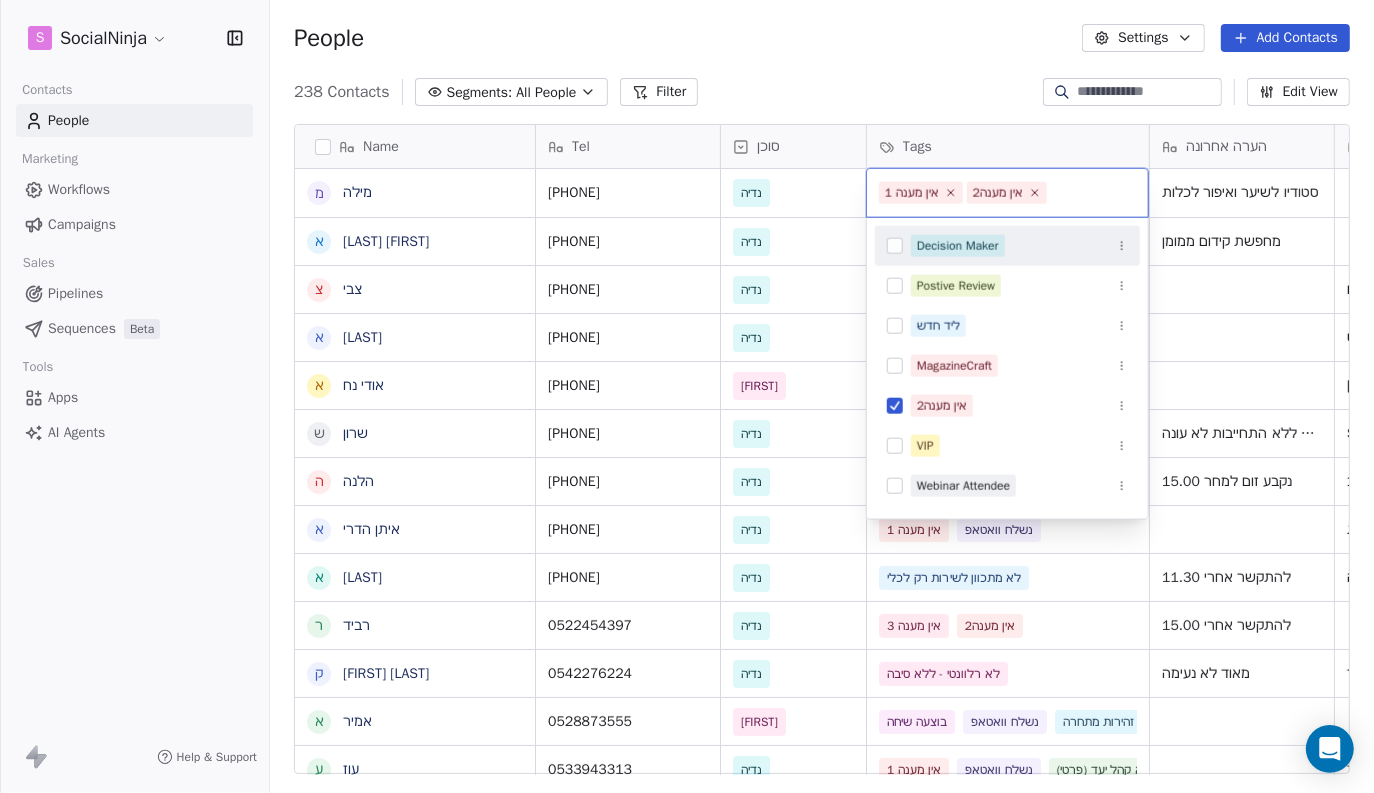 click on "S SocialNinja Contacts People Marketing Workflows Campaigns Sales Pipelines Sequences Beta Tools Apps AI Agents Help & Support People Settings Add Contacts 238 Contacts Segments: All People Filter Edit View Tag Add to Sequence Export Name מ מילה א ארזה פרוכטר צ צבי א אלירן א אודי נח ש שרון ה הלנה א איתן הדרי א אייל ר רביד ק קוראל אנגלשטיין א אמיר ע עוז מ מזל כהן מ מורן ג גבי ז זהר א אלמוג מועלם ל לאה ח חוי פוזנר א אורלי ברי ק קובי יהושע א אמיר דנצינגר י יניב צנחני ל ליאת ו ויקי דור א אמיר ש שלי י יהודה מורג ל ליאורה ח חגיא ה הדס י יעקב Tel סוכן Tags הערה אחרונה שם חברה Email Last Activity Date AST Created Date AST [PHONE] נדיה סטודיו לשיער ואיפור לכלות [MONTH] [DAY], [YEAR] [HOUR]:[MINUTE] [AM/PM] [PHONE] נדיה מחפשת קידום ממומן [PHONE]" at bounding box center (687, 396) 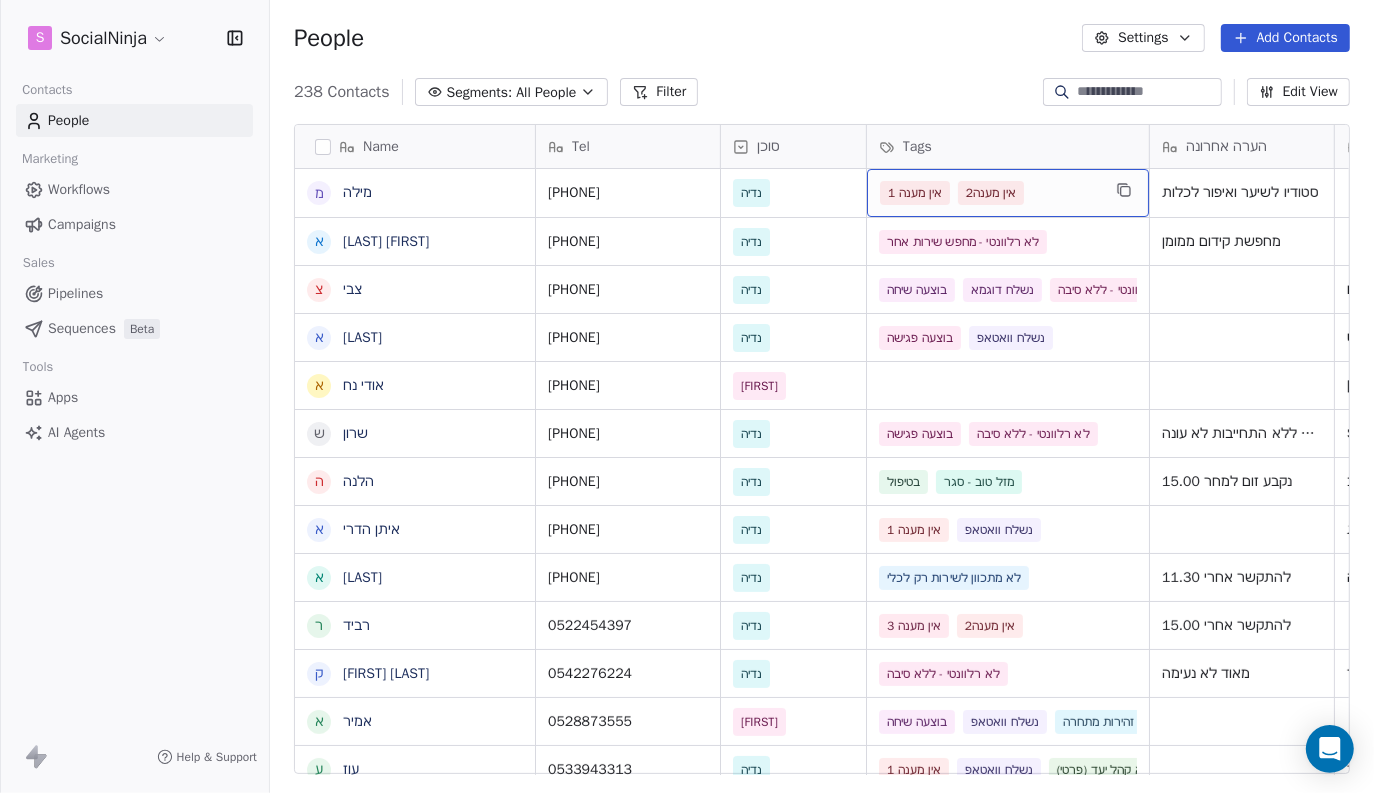 click on "אין מענה 1 אין מענה2" at bounding box center [990, 193] 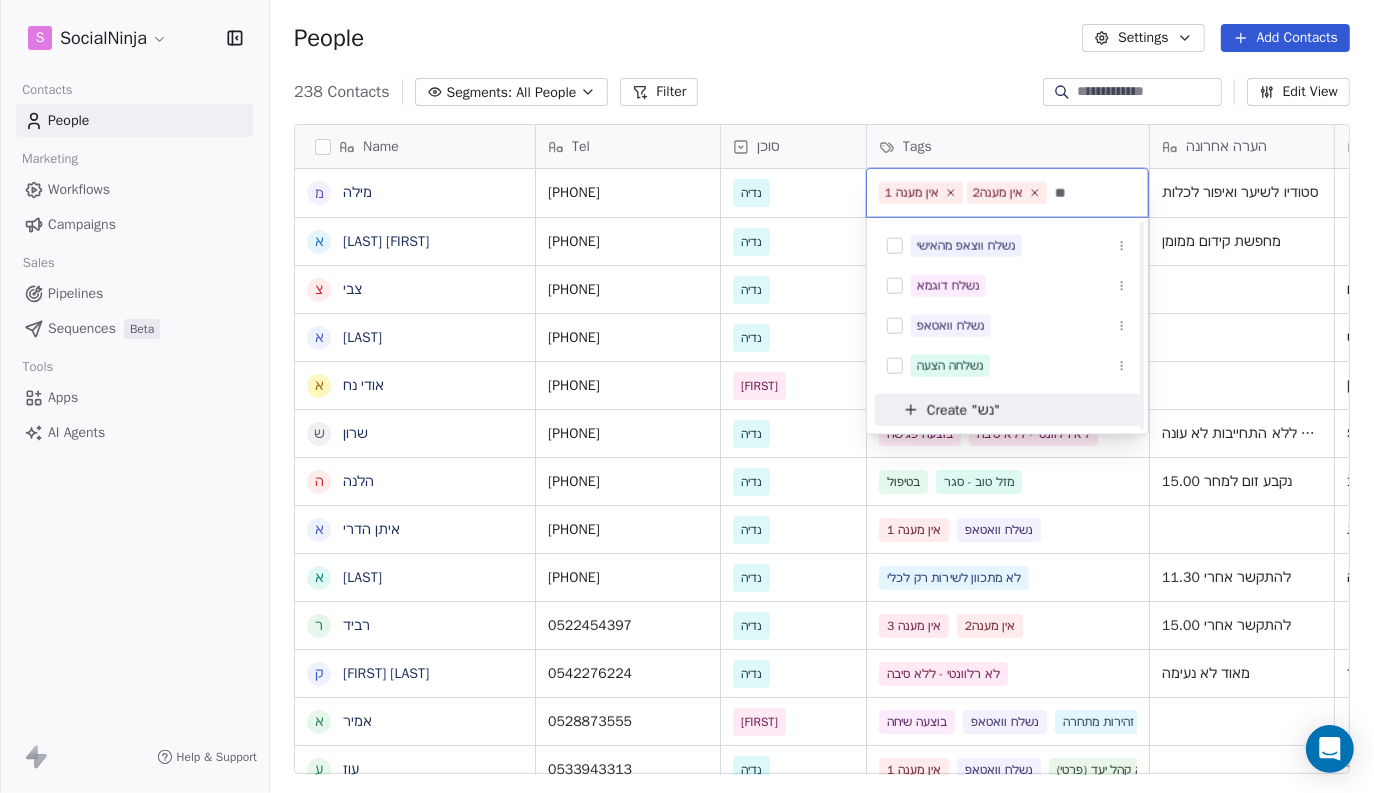 scroll, scrollTop: 0, scrollLeft: 0, axis: both 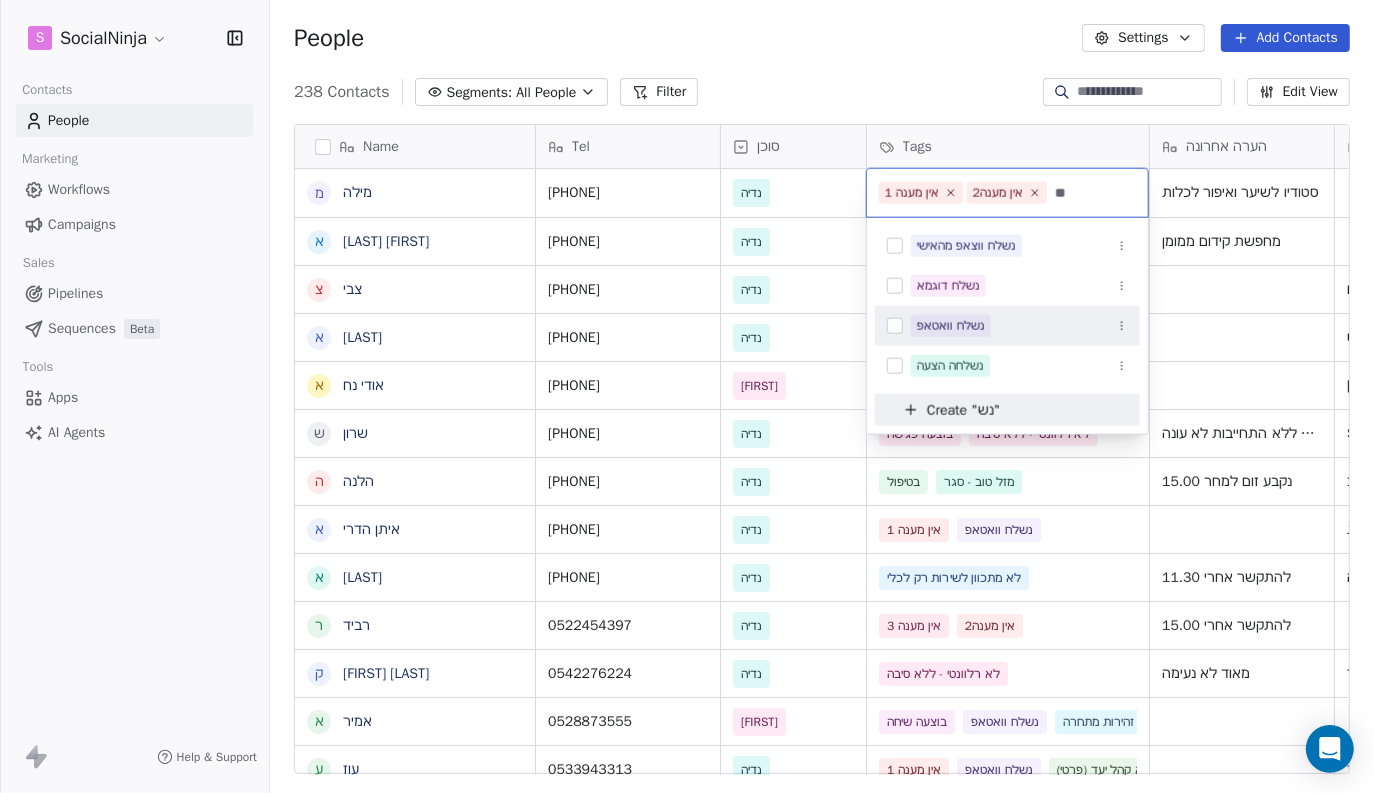 type on "**" 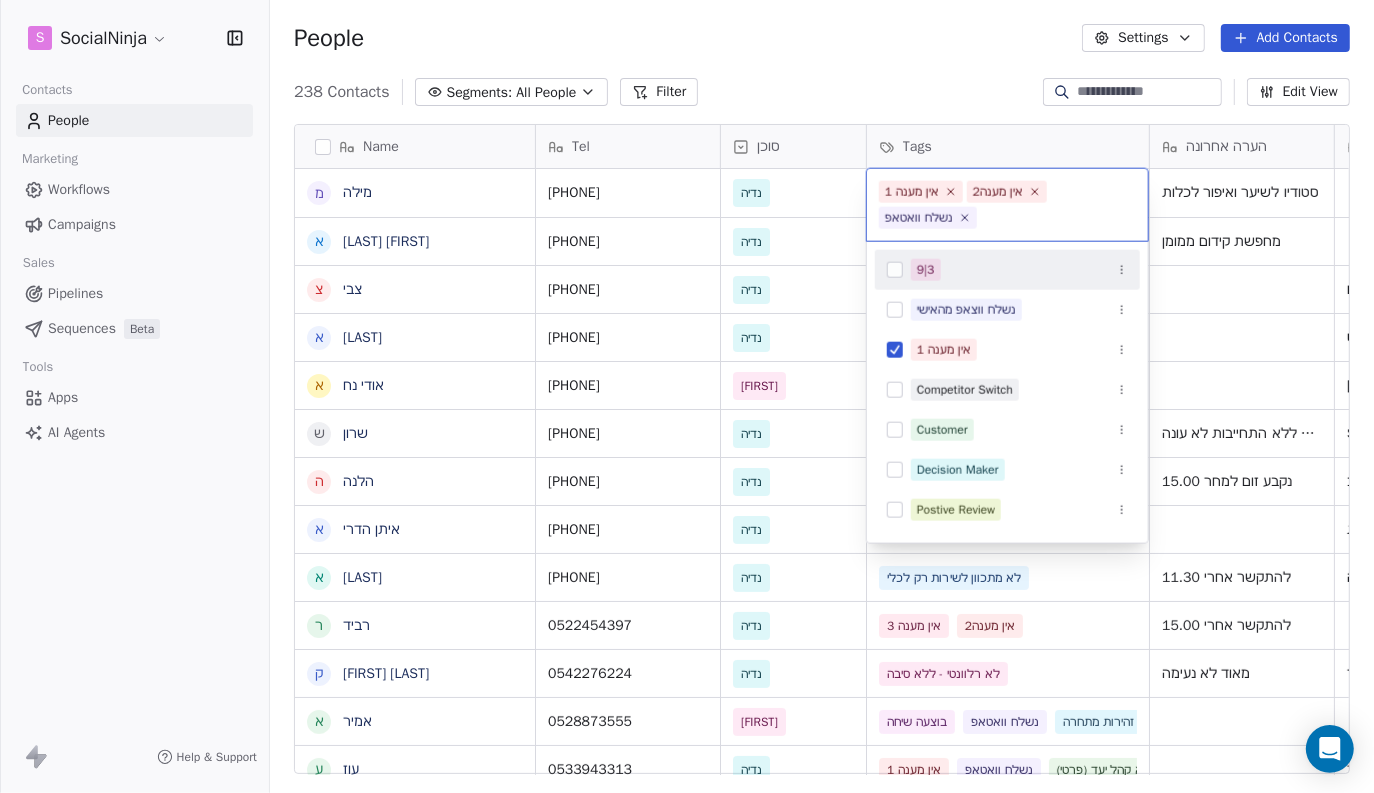 click on "S SocialNinja Contacts People Marketing Workflows Campaigns Sales Pipelines Sequences Beta Tools Apps AI Agents Help & Support Back ע עטר [EMAIL] Add Tags Status: Add Status Swipe One Full Name עטר Email [EMAIL] Phone Number [PHONE] שם חברה Add יום 1תשלום Add Address Add See 48 More Activity Activity Emails Emails Notes Notes Tasks Tasks Total Activity (8) Apr 2025 י יעקב Yacov added a note - ניהול פרויקט 4 months ago חברה updated to "מור סבונים" by מ משרד יגל 4 months ago Mar 2025 מ משרד יגל added a note - נכנסו לשירות של שלושה חודשים 4 months ago Phone Number updated to [PHONE] by מ משרד יגל 4 months ago תשלום updated to 3- כניסה כרטיס אשראי by מ משרד יגל 4 months ago תשלום updated to 3- כניסה by מ משרד יגל 4 months ago Email updated to "[EMAIL]" by משרד יגל 4 months ago" at bounding box center [687, 396] 